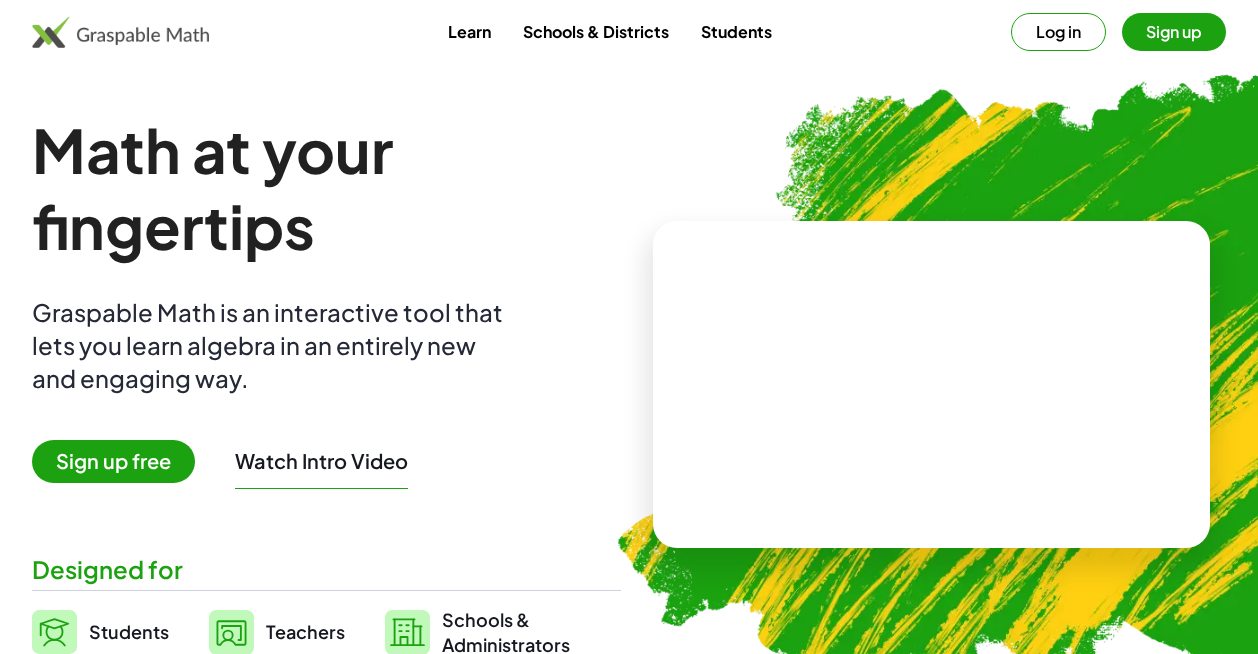 scroll, scrollTop: 0, scrollLeft: 0, axis: both 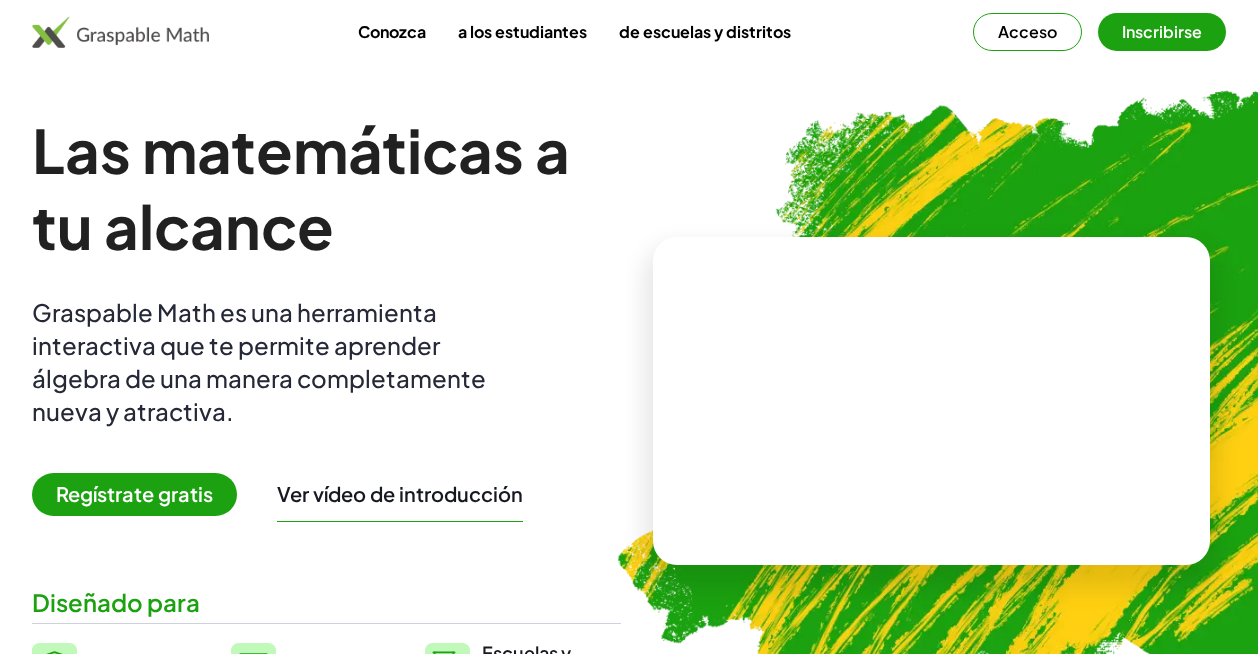 click on "Regístrate gratis" at bounding box center (134, 493) 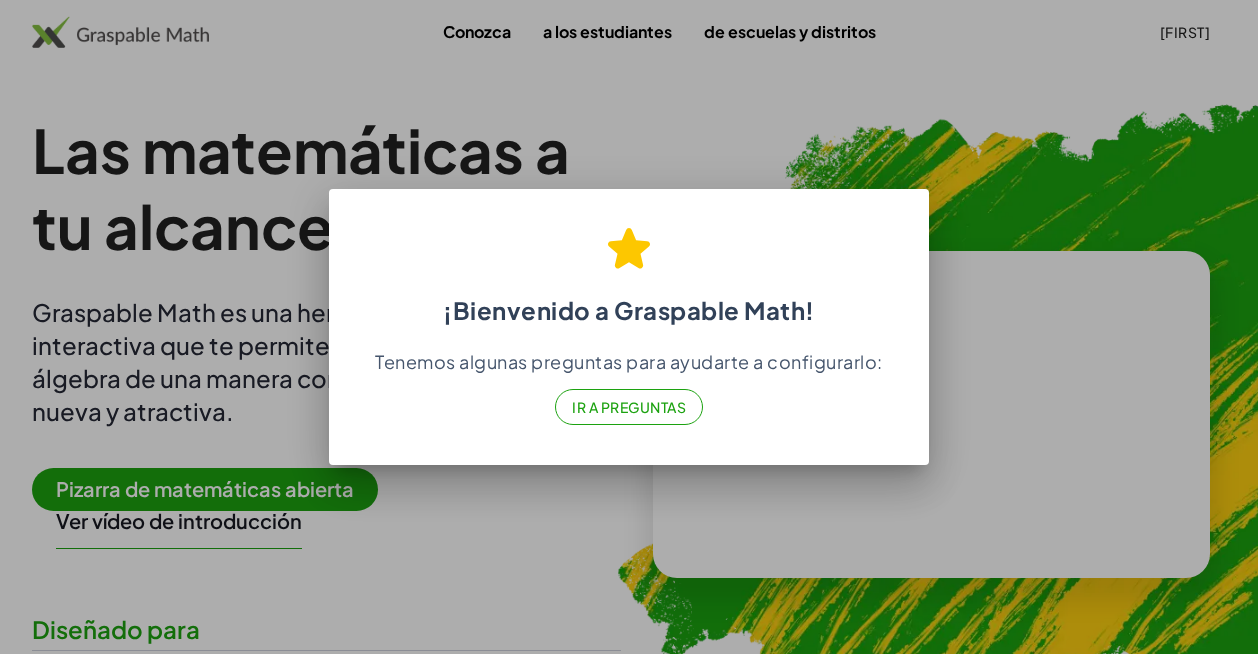 click at bounding box center [629, 327] 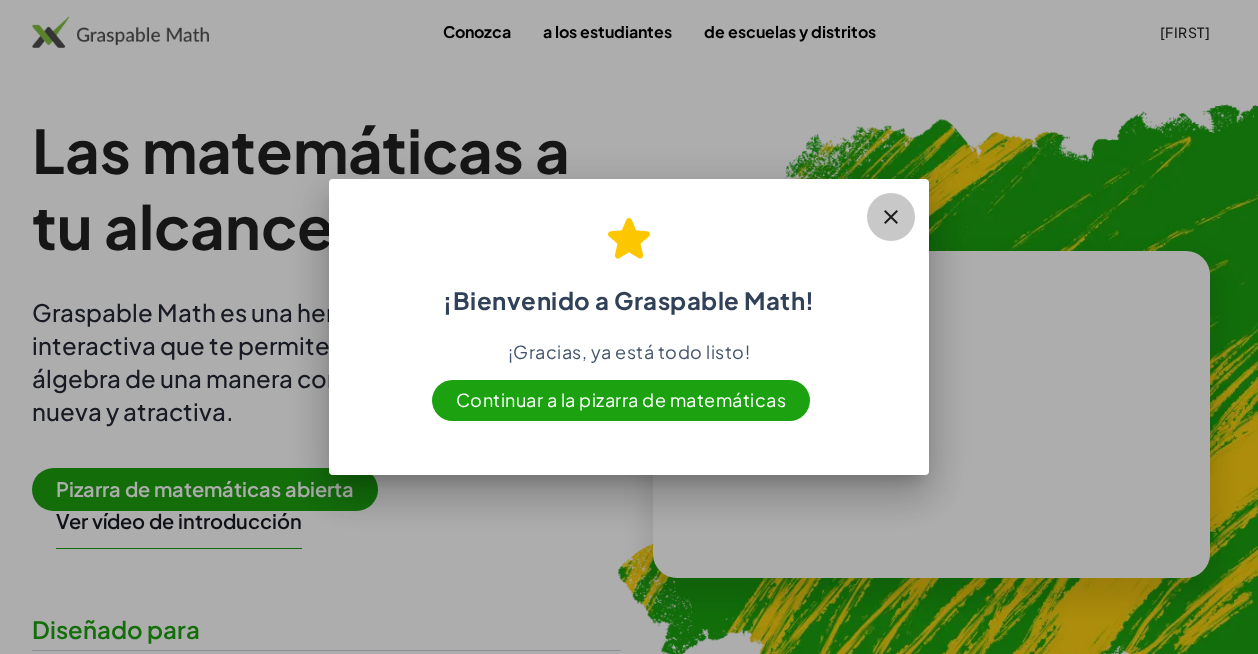 click at bounding box center (891, 217) 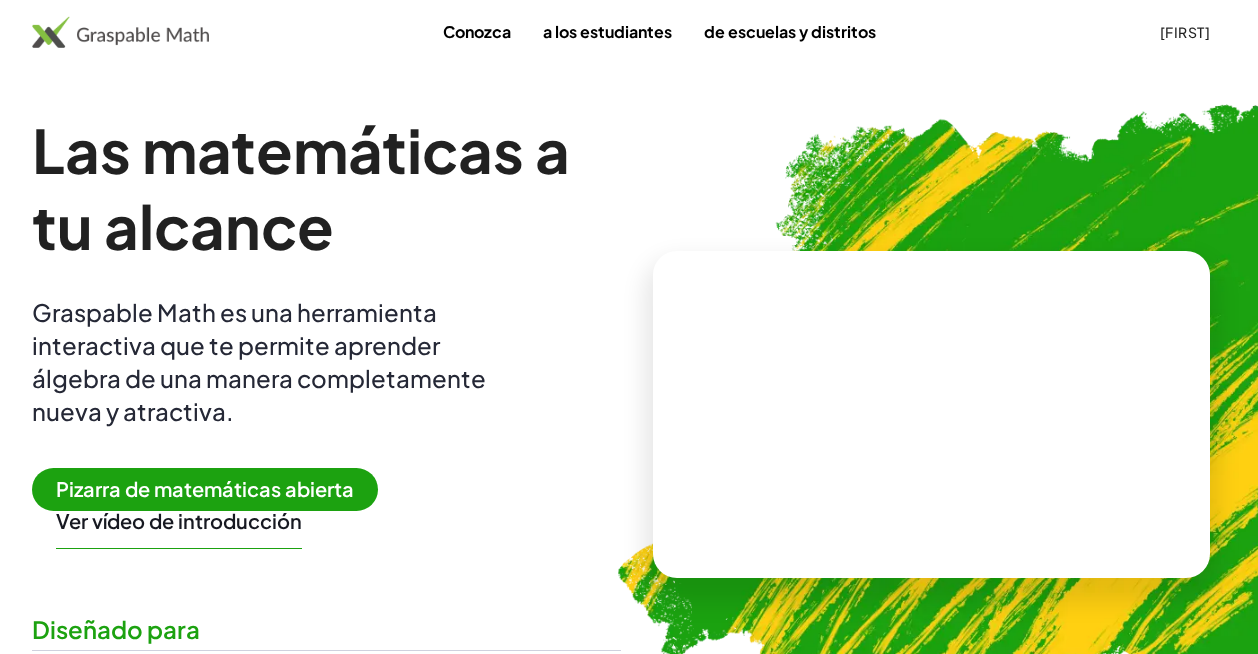 scroll, scrollTop: 100, scrollLeft: 0, axis: vertical 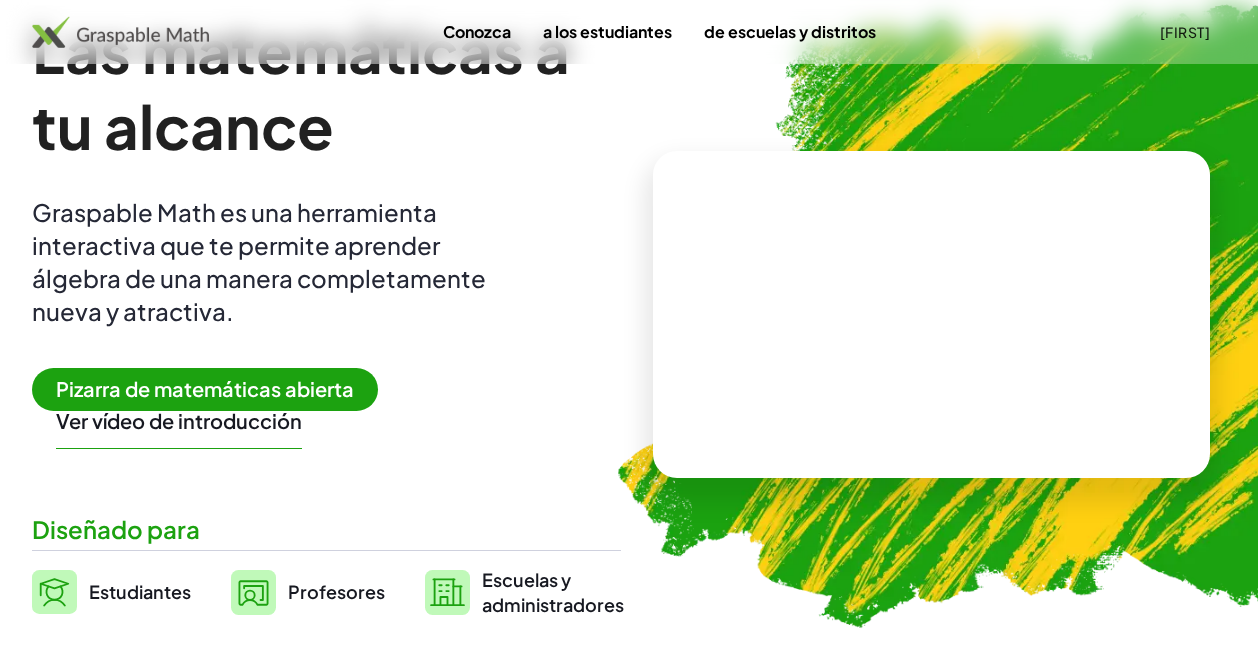 click on "Pizarra de matemáticas abierta" at bounding box center [205, 388] 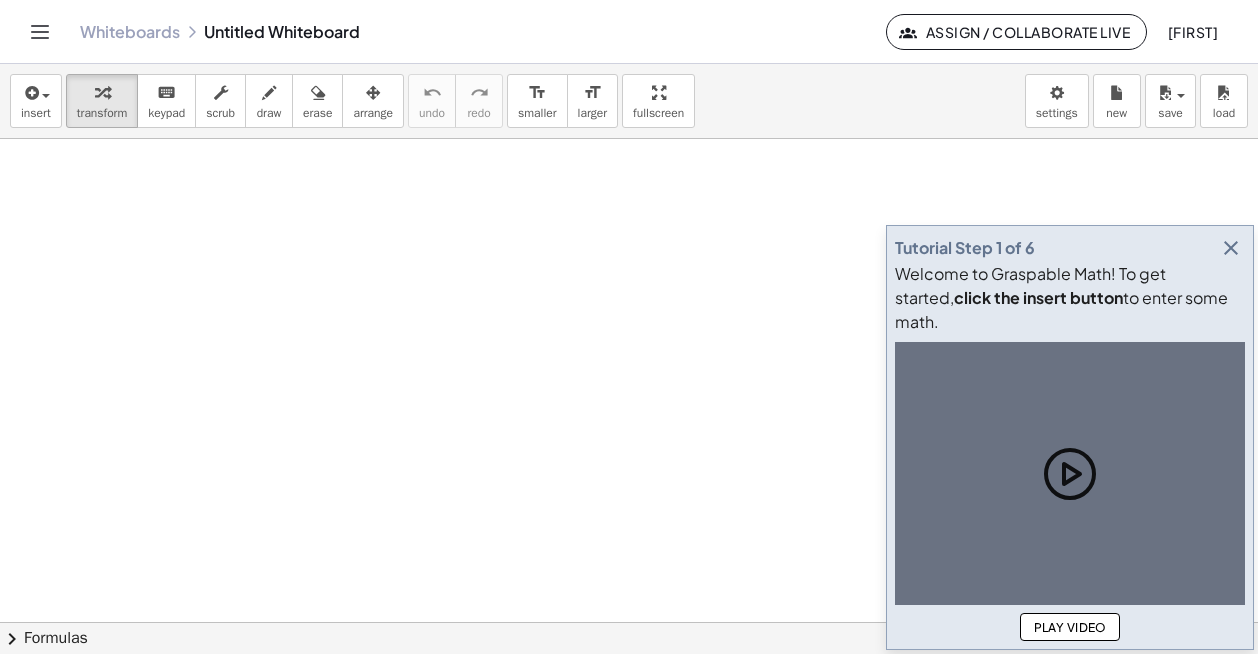 scroll, scrollTop: 0, scrollLeft: 0, axis: both 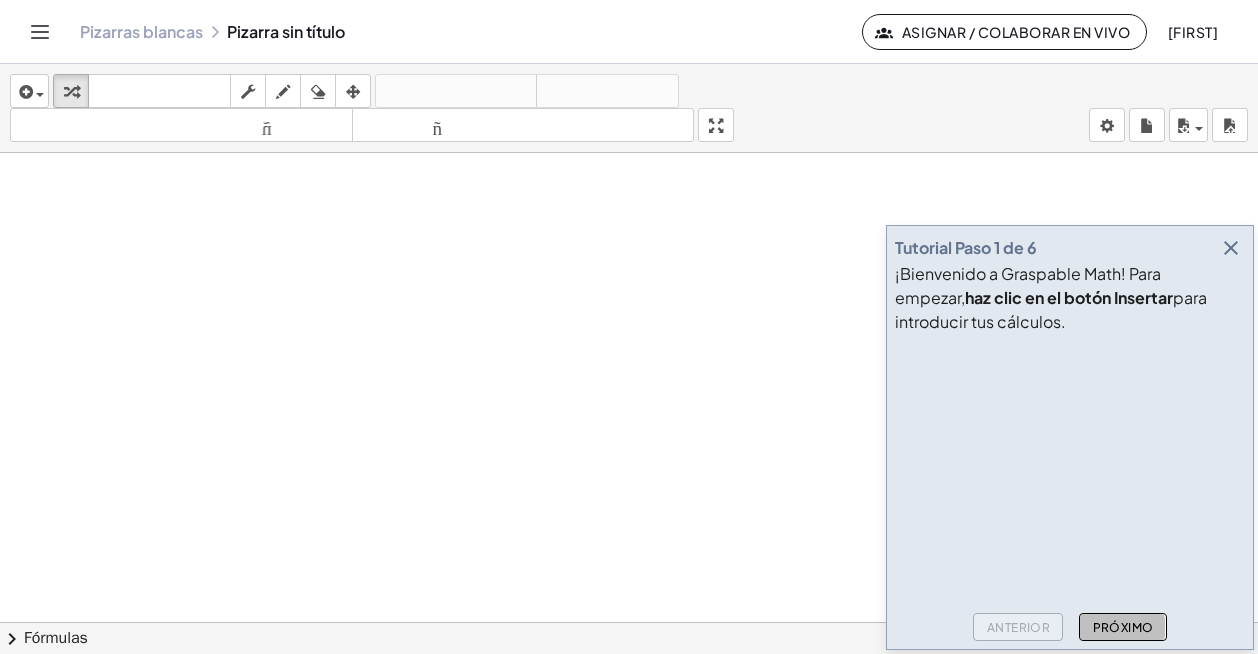 click on "Próximo" at bounding box center (1123, 627) 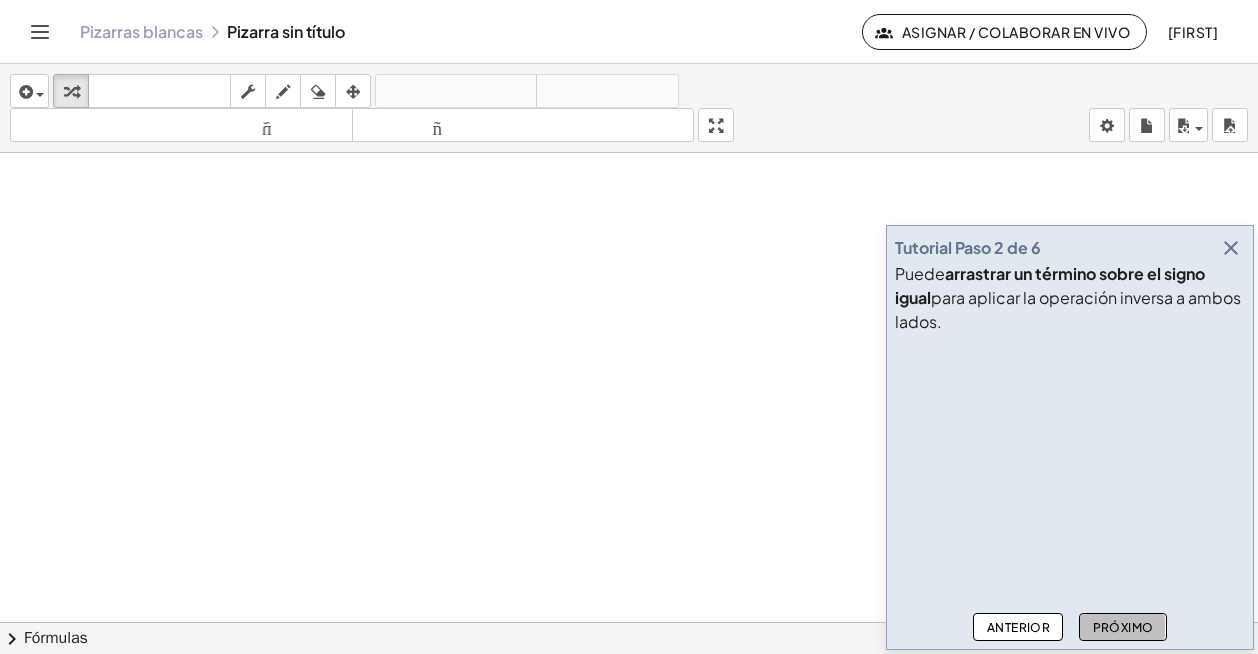 click on "Próximo" at bounding box center (1123, 627) 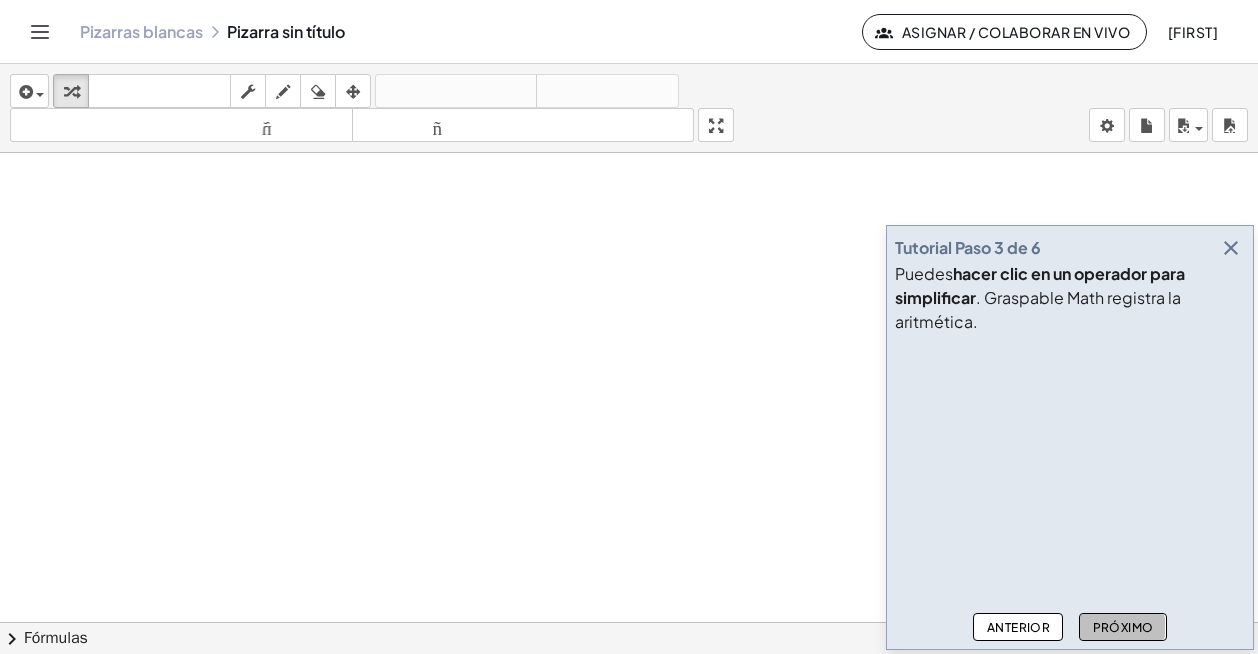 click on "Próximo" at bounding box center [1123, 627] 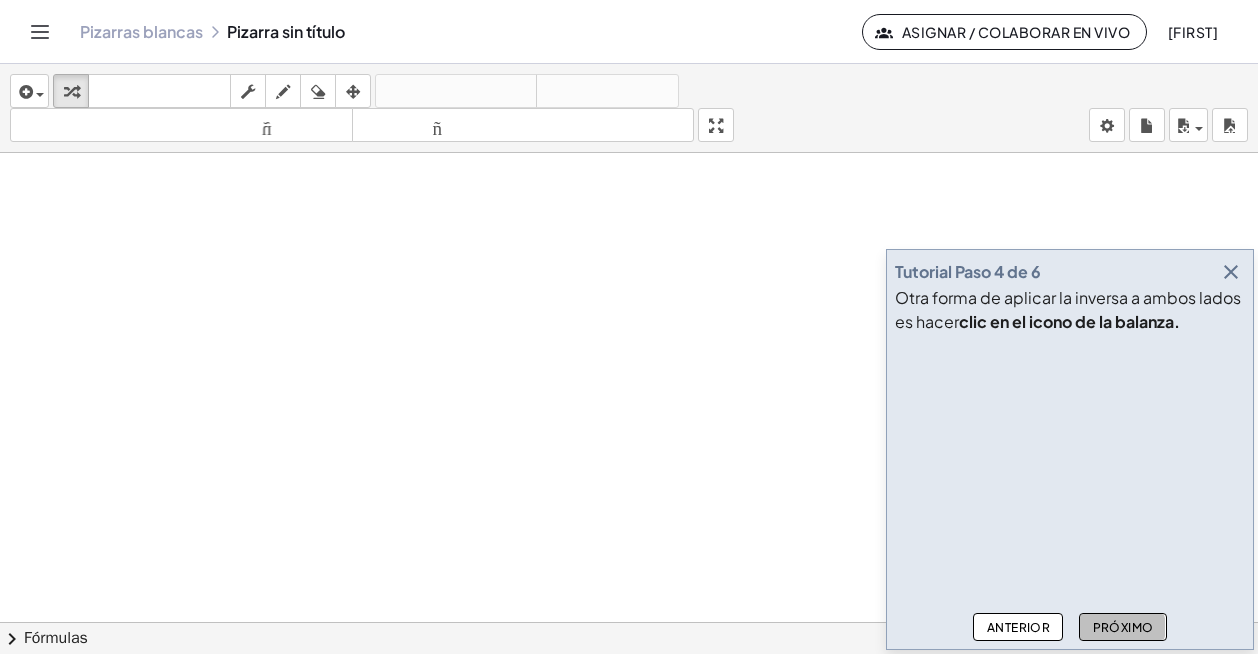 click on "Próximo" at bounding box center (1123, 627) 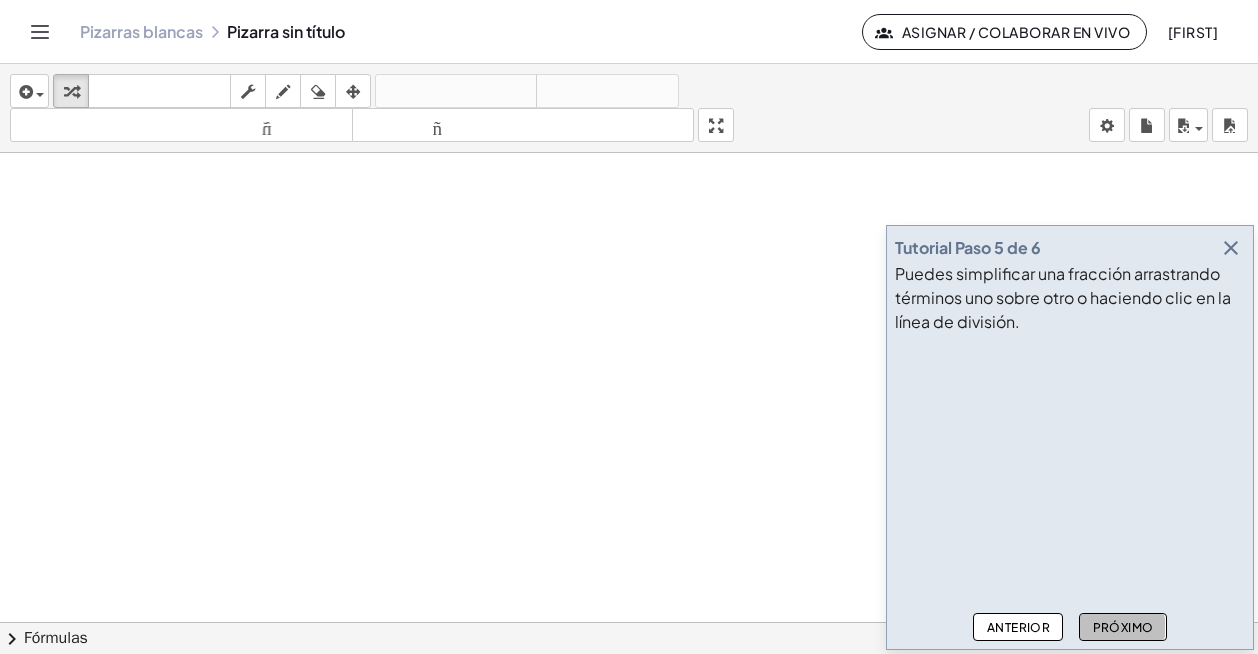 click on "Próximo" at bounding box center (1123, 627) 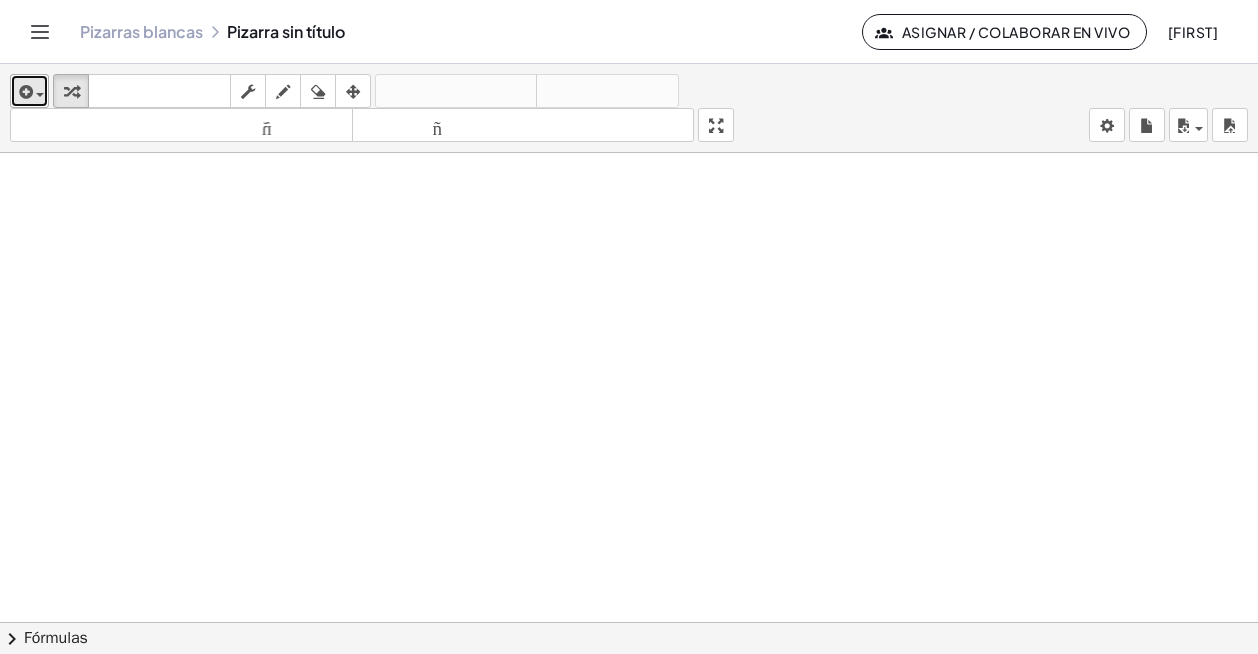 click at bounding box center (24, 92) 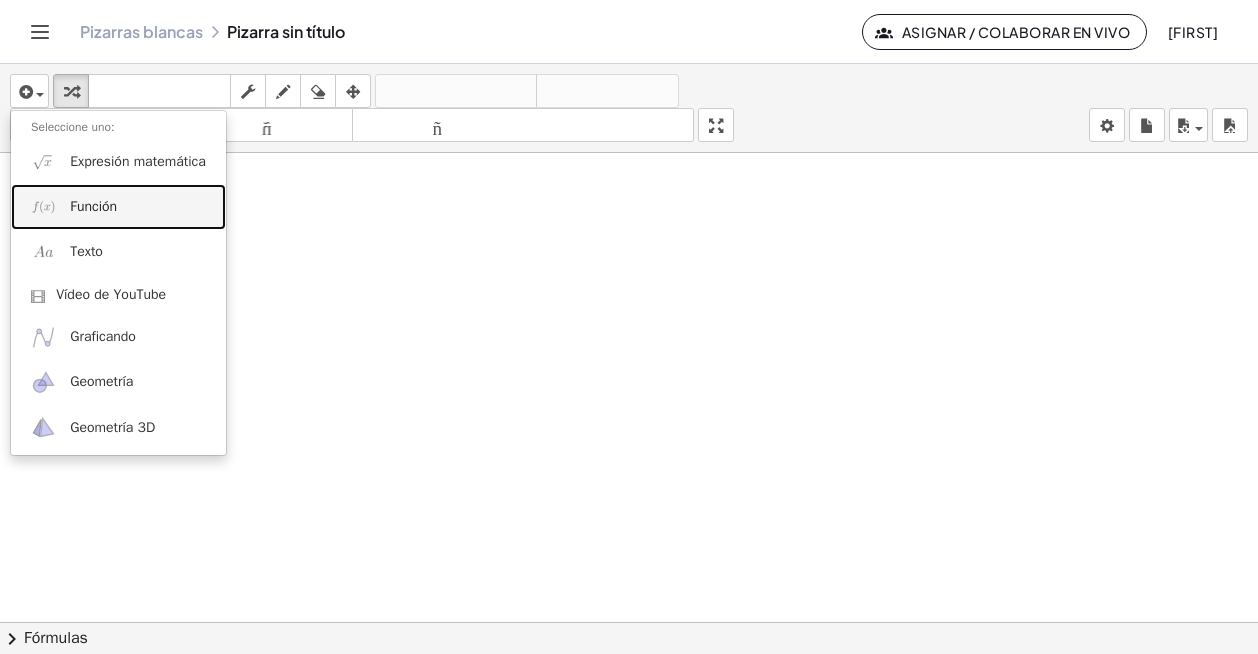 click on "Función" at bounding box center [93, 207] 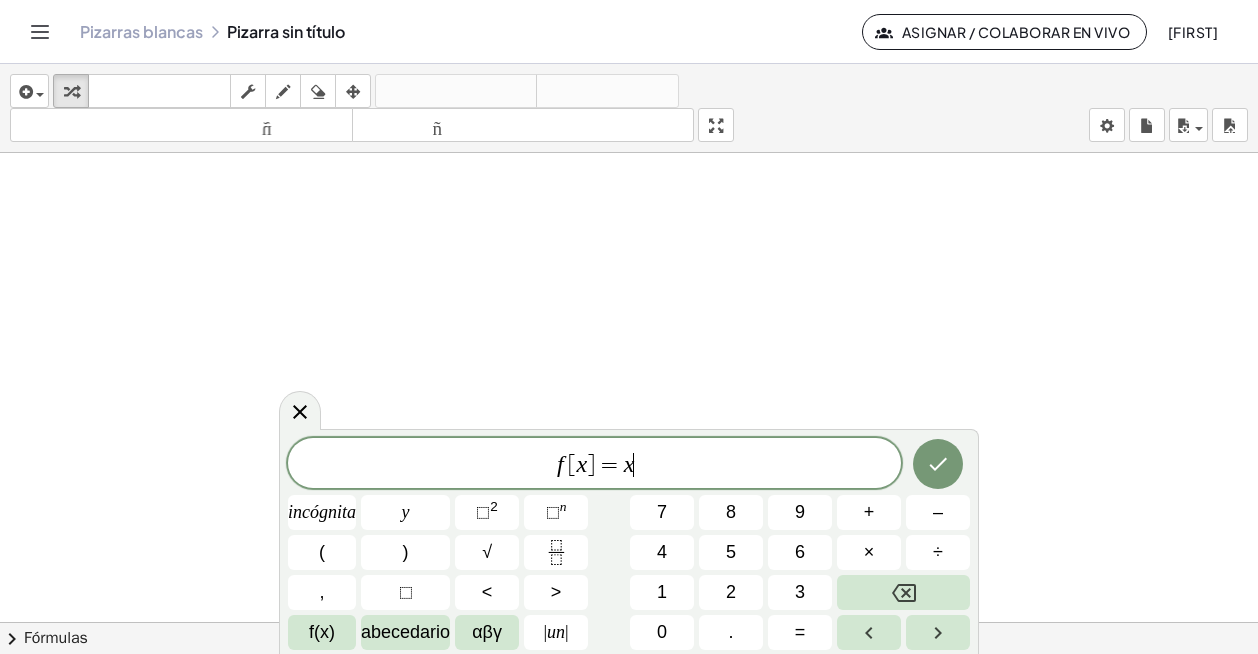click on "f [ x ] = x ​" 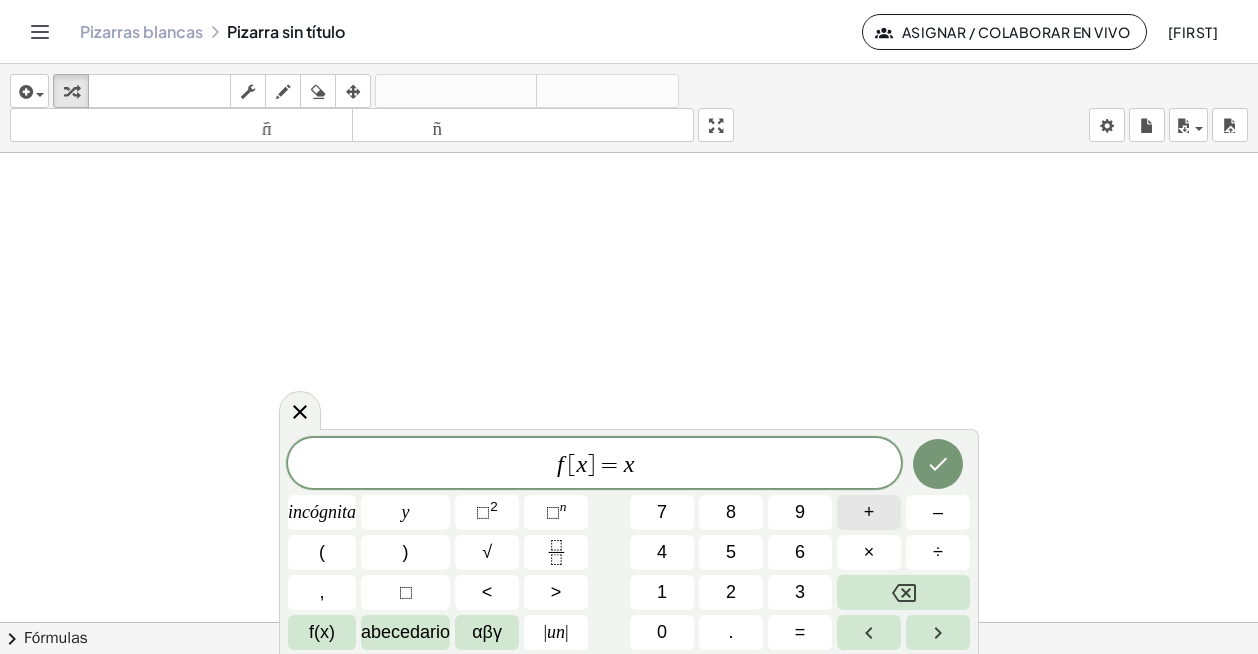 click on "+" at bounding box center [869, 512] 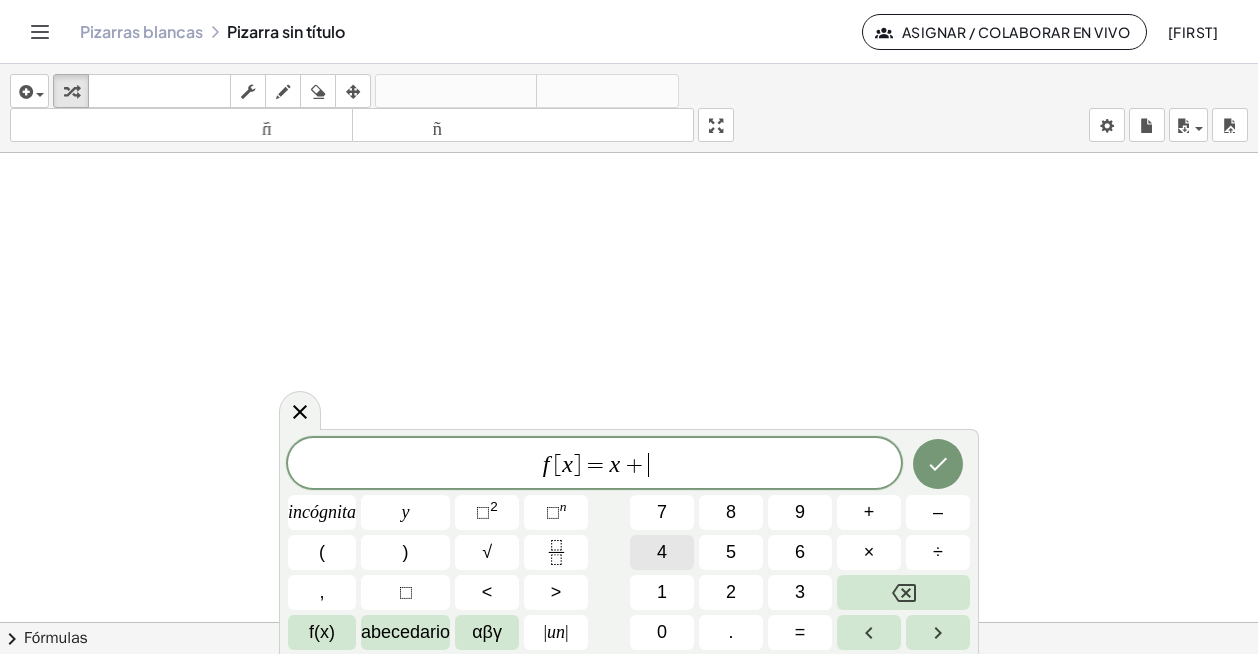 click on "4" at bounding box center [662, 552] 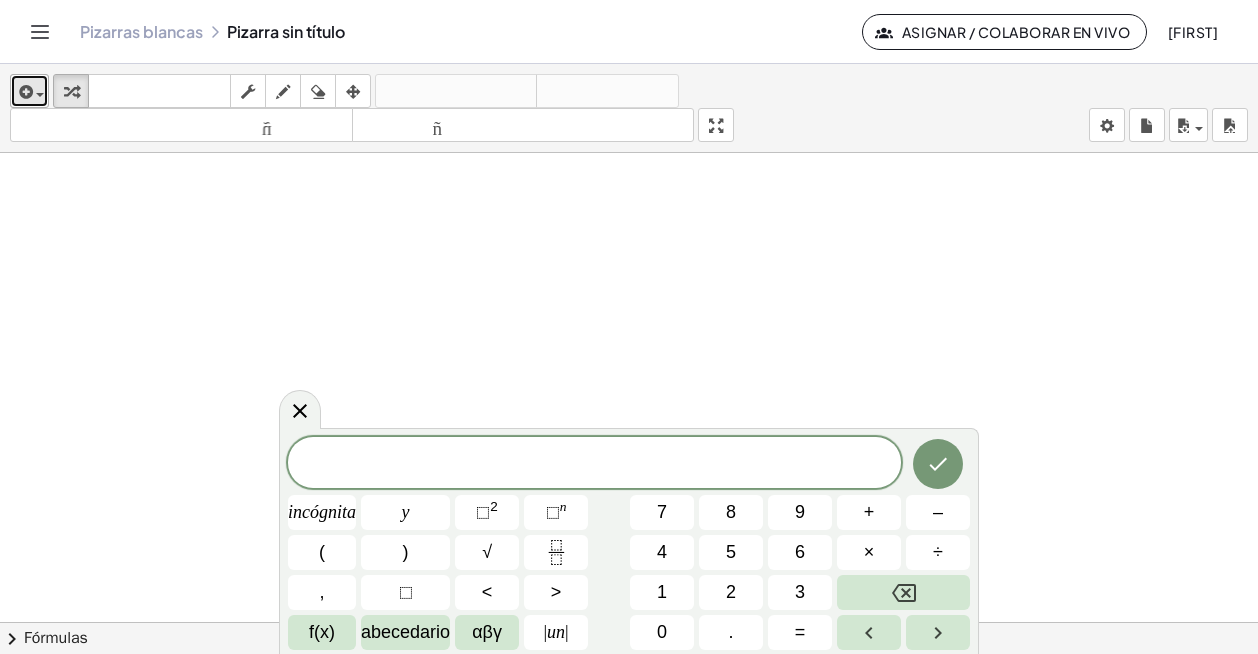 click at bounding box center [24, 92] 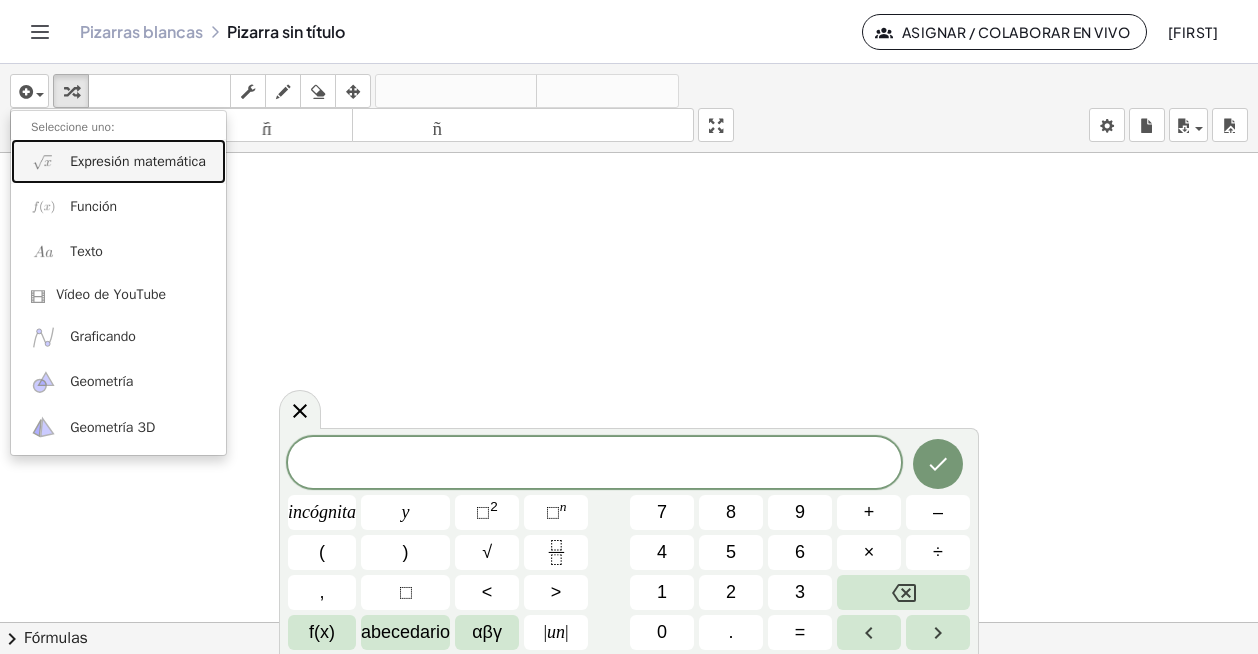 click on "Expresión matemática" at bounding box center (138, 162) 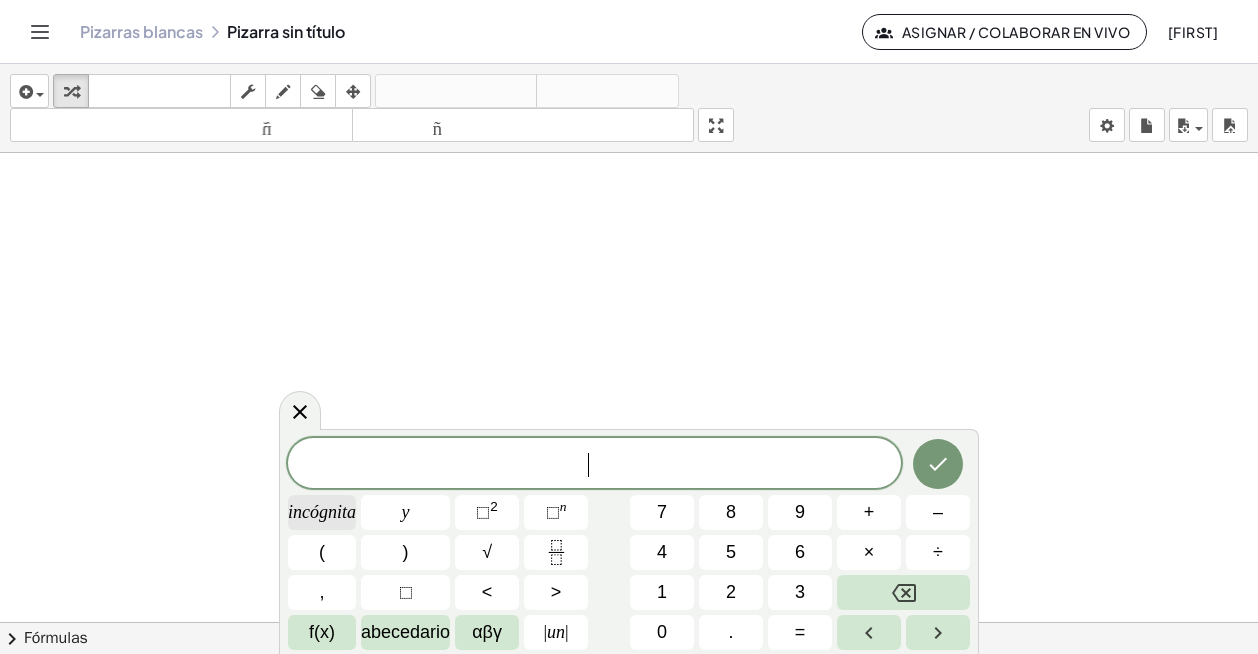 click on "incógnita" at bounding box center (322, 512) 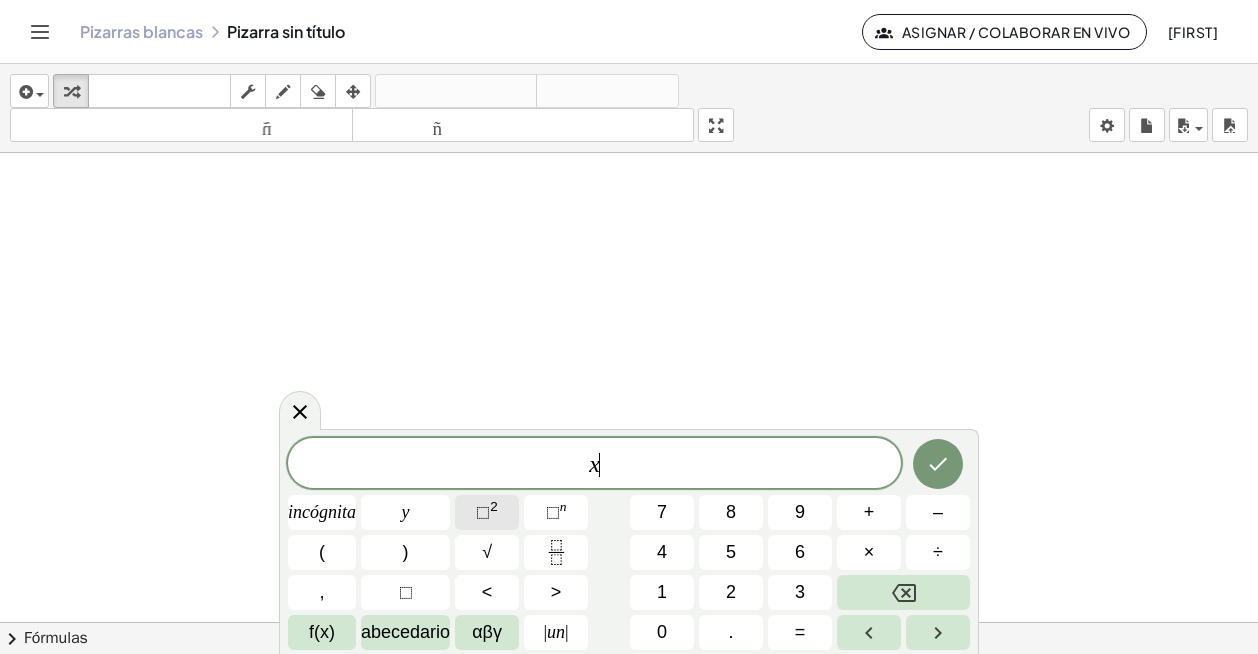 click on "2" at bounding box center [494, 506] 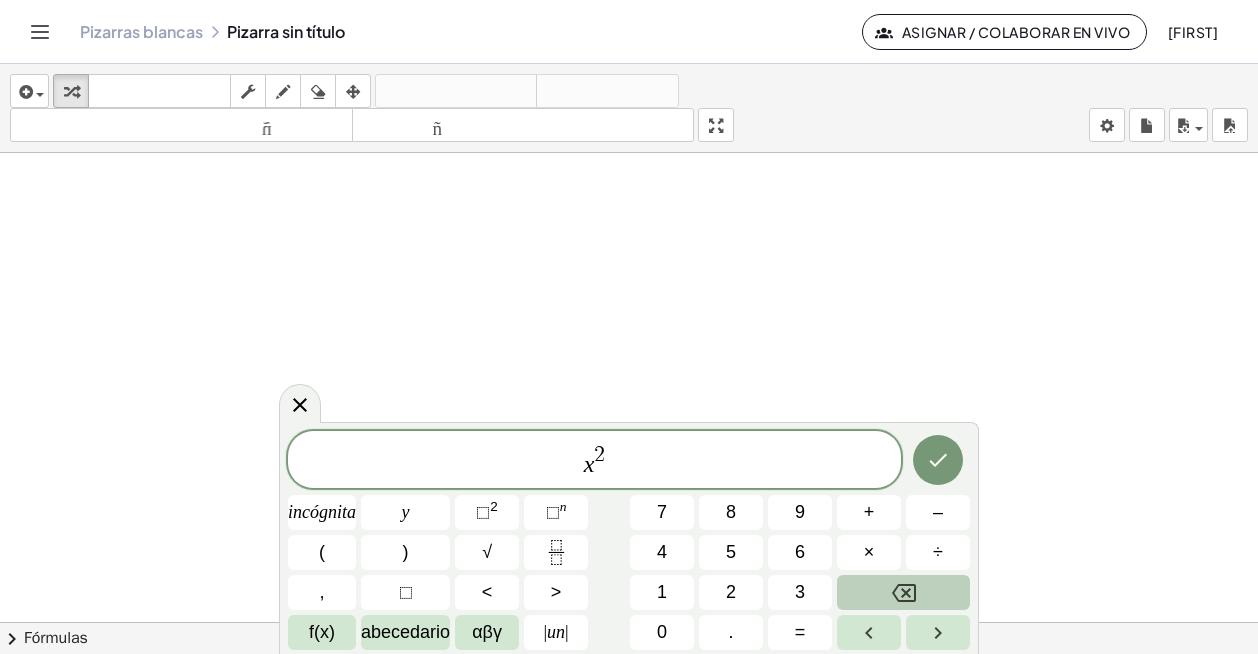 click 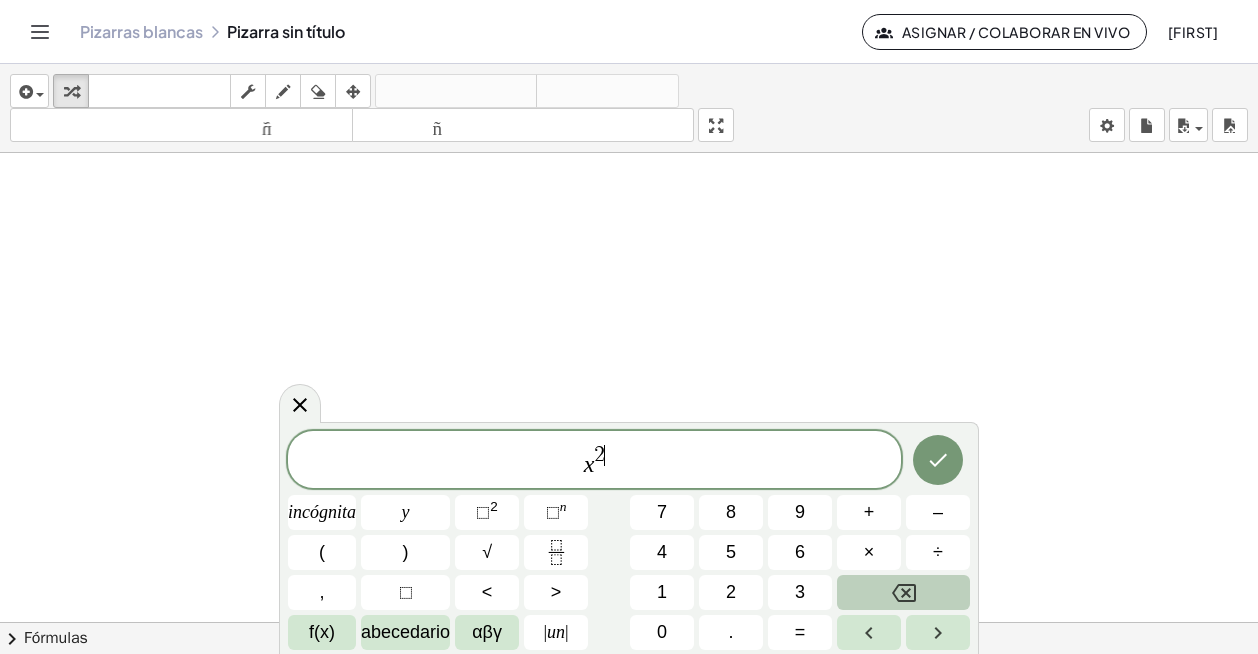 click 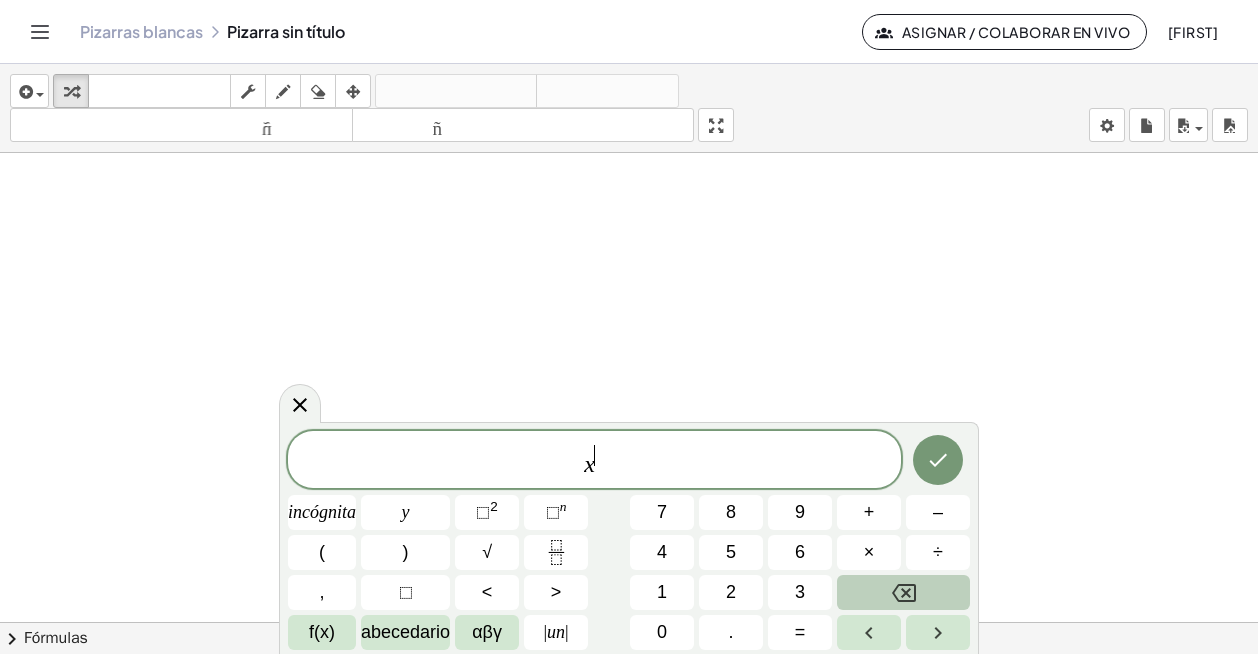 click at bounding box center (903, 592) 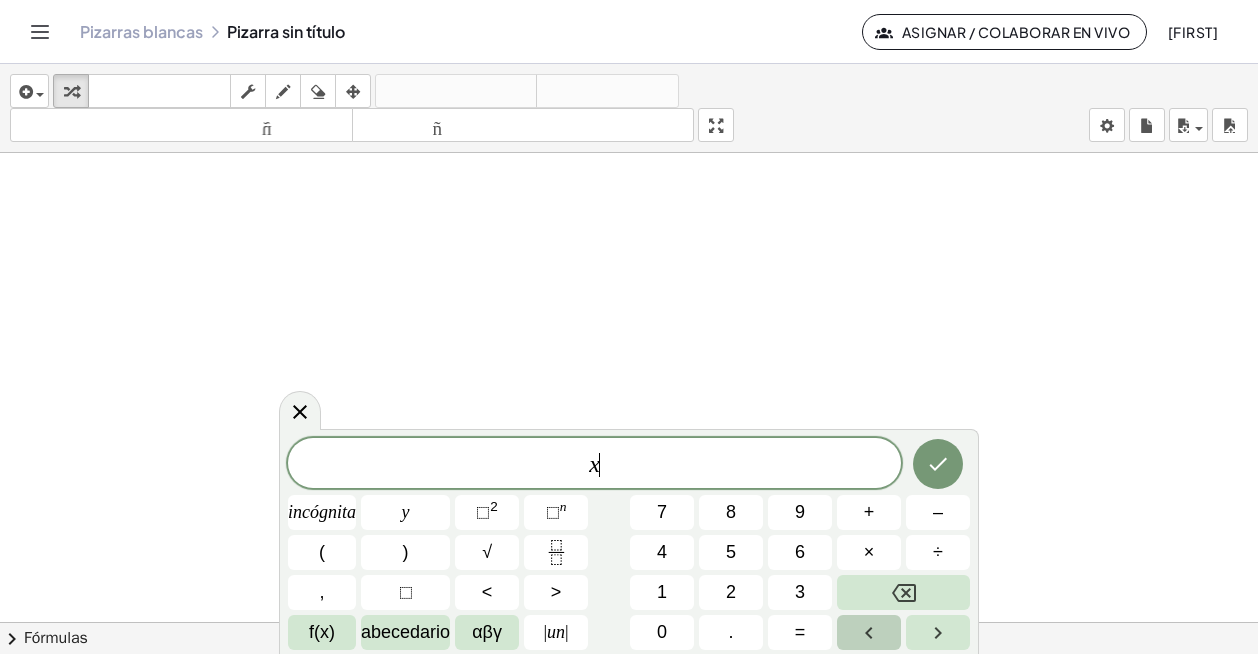 click at bounding box center [869, 632] 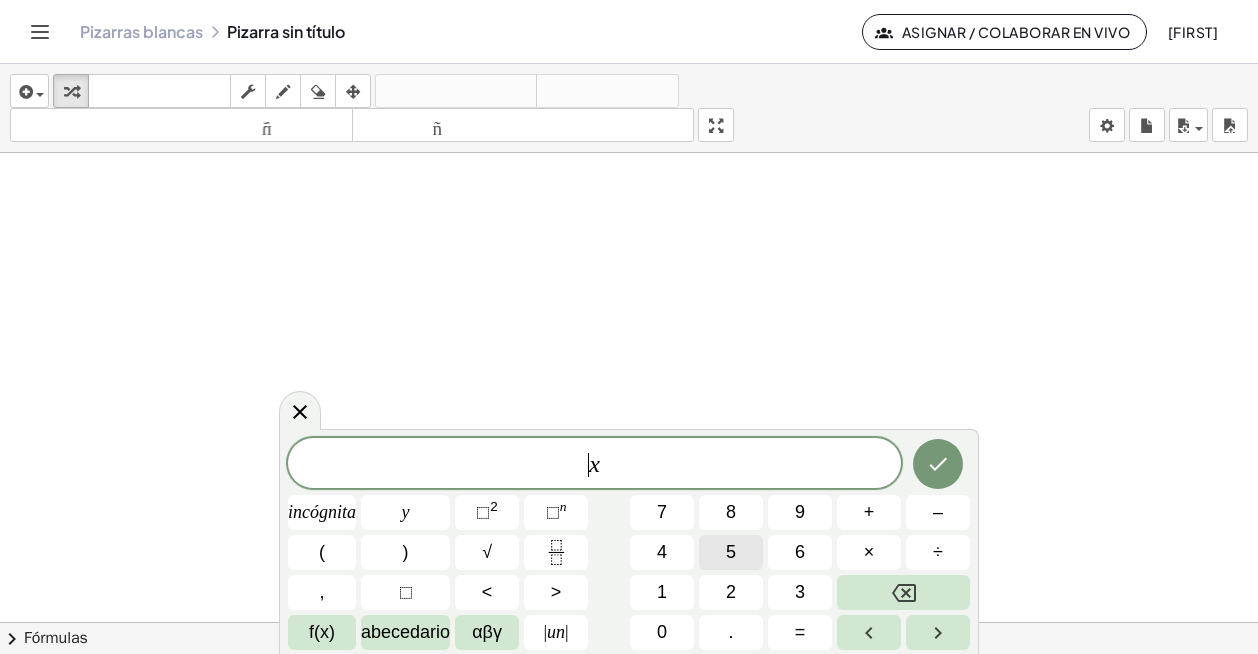 click on "5" at bounding box center (731, 552) 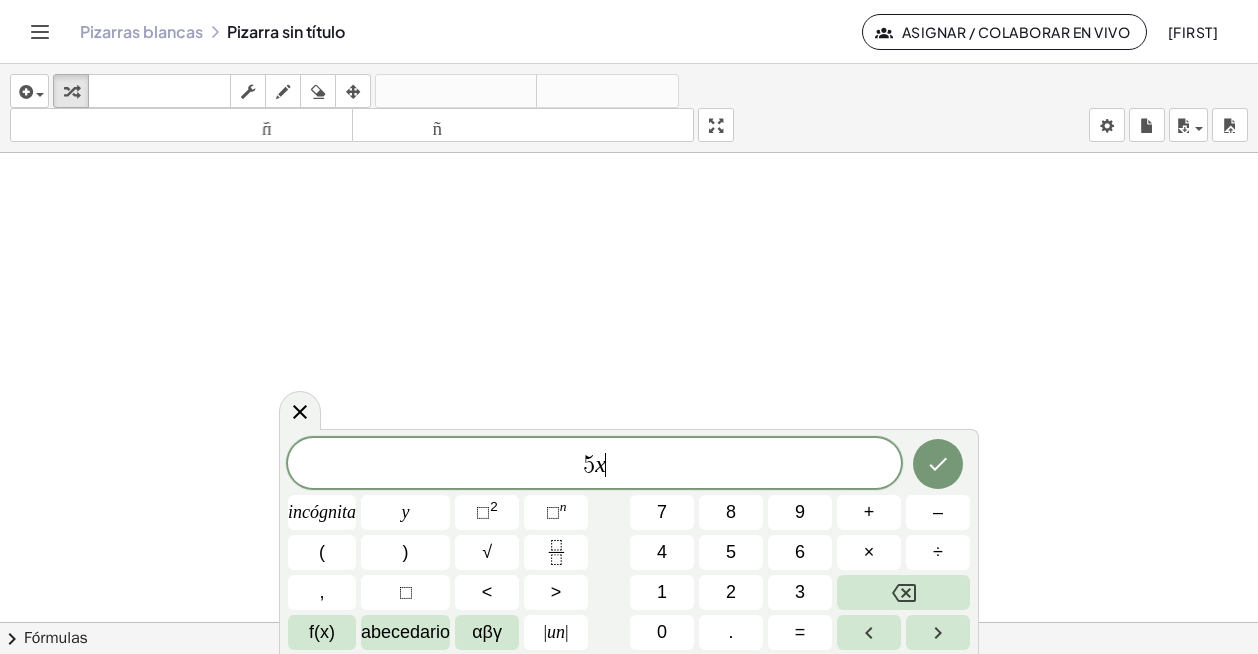 click on "5 x ​" at bounding box center [594, 465] 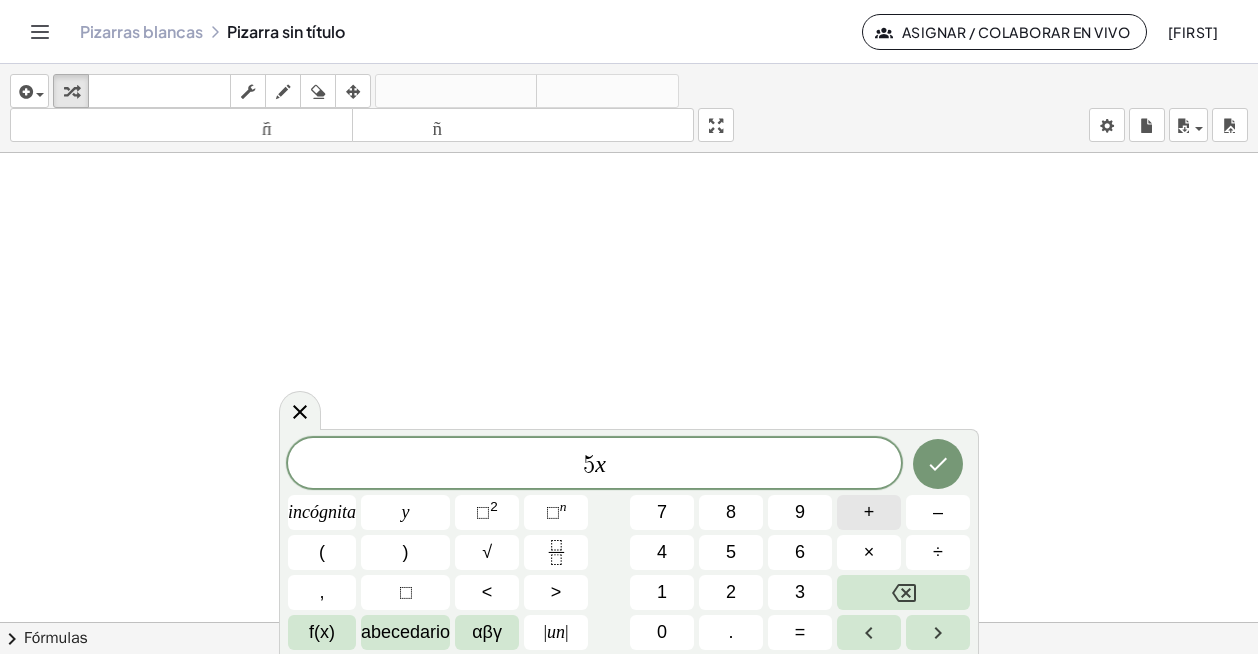click on "+" at bounding box center (869, 512) 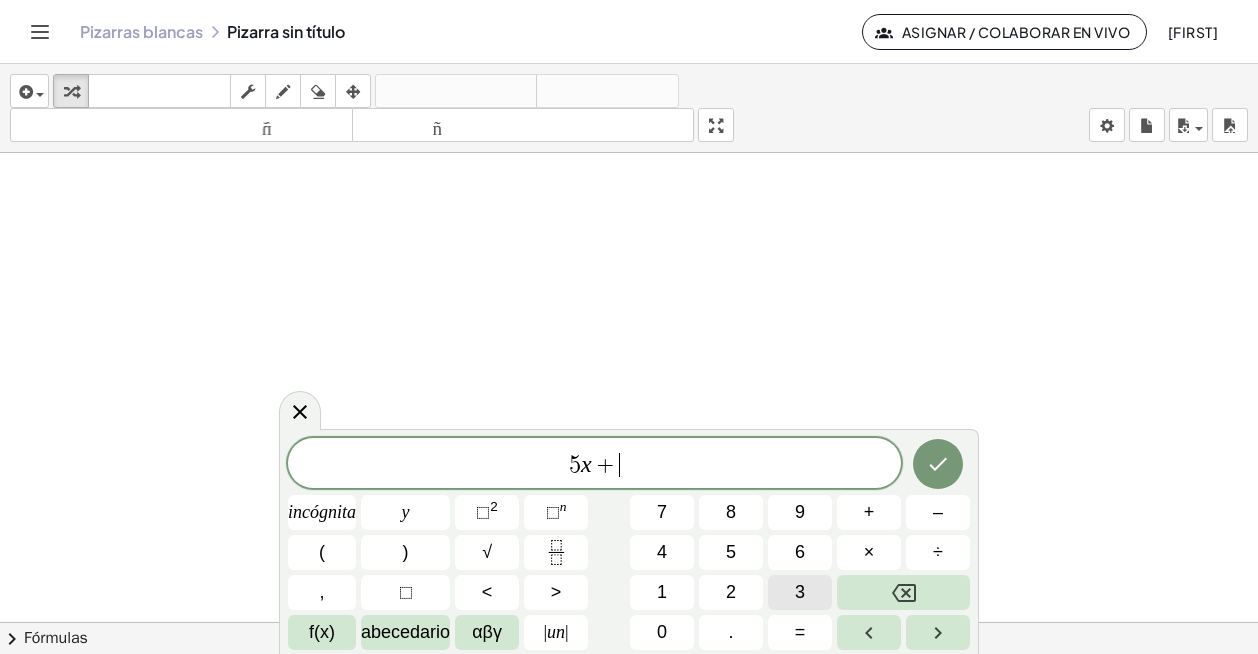 click on "3" at bounding box center (800, 592) 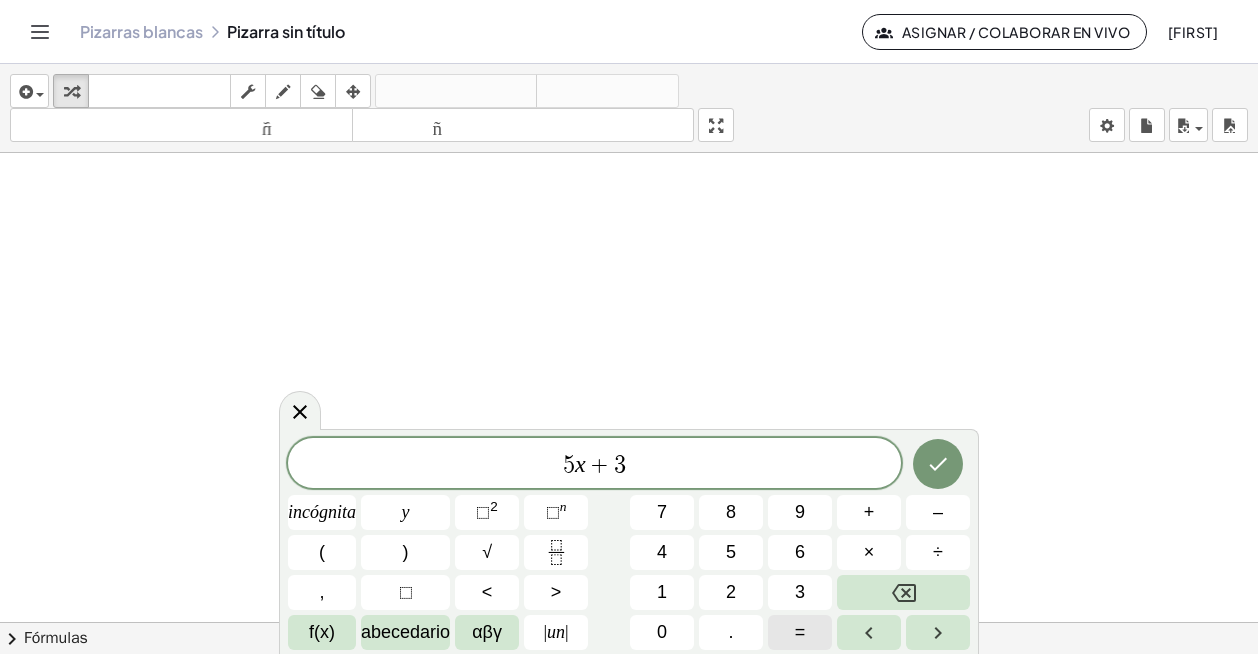 click on "=" at bounding box center (800, 632) 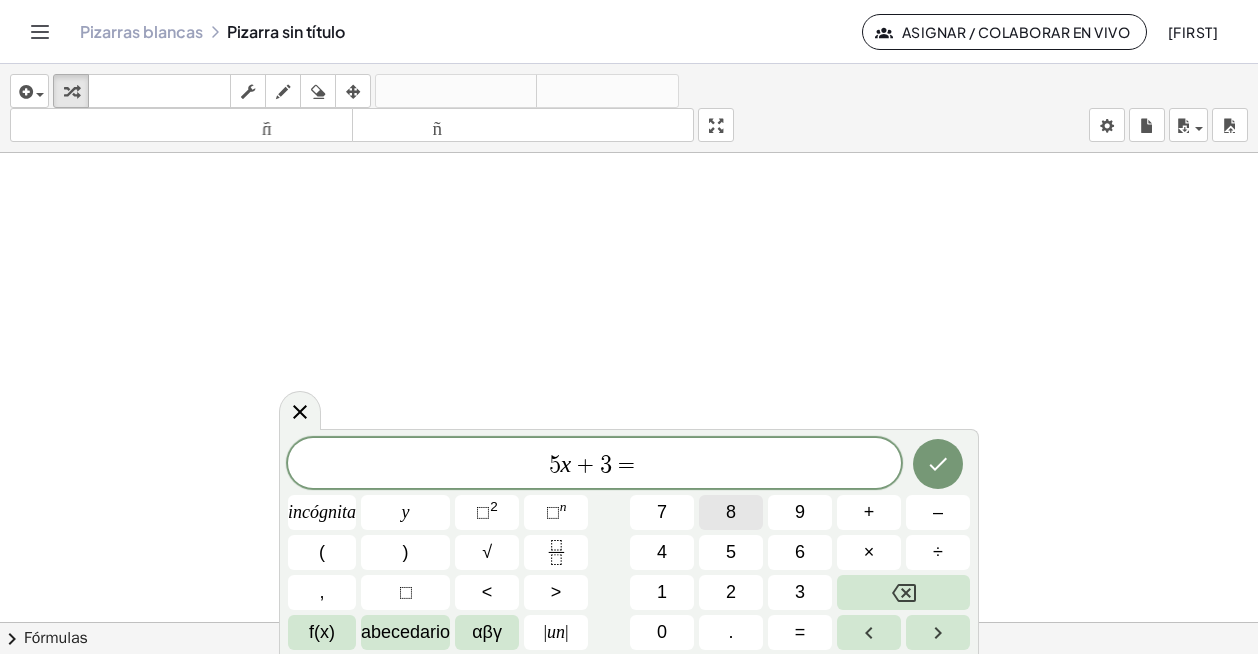 click on "8" at bounding box center [731, 512] 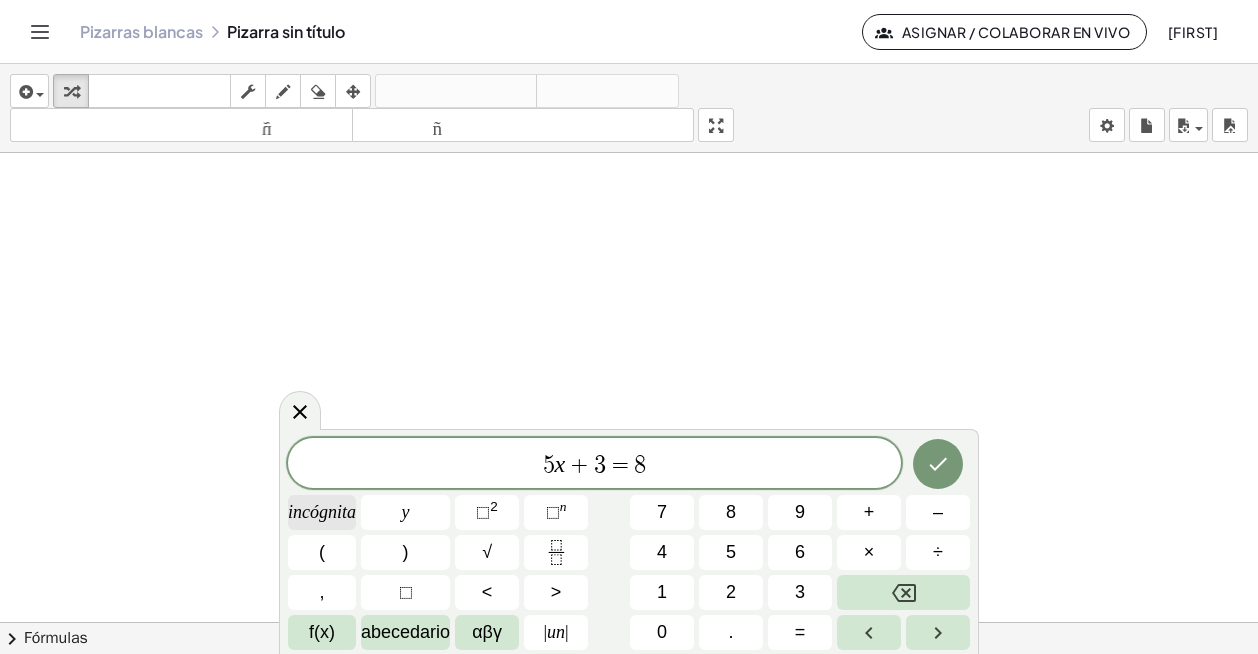 click on "incógnita" at bounding box center [322, 512] 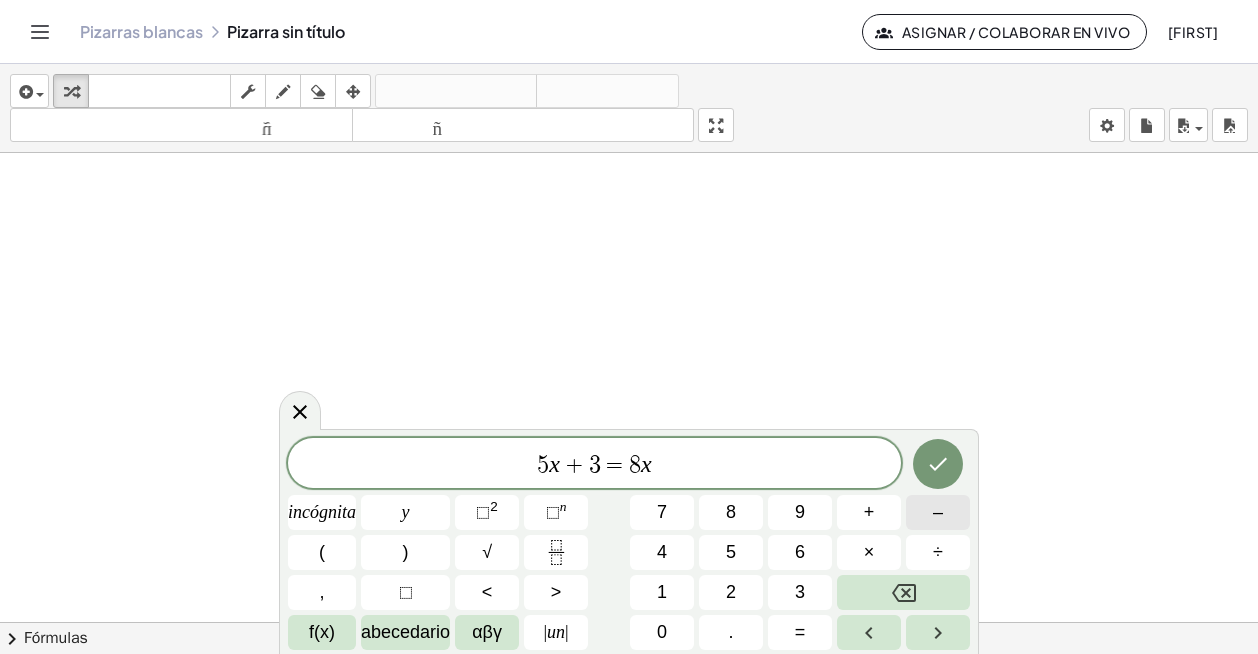 click on "–" at bounding box center (938, 512) 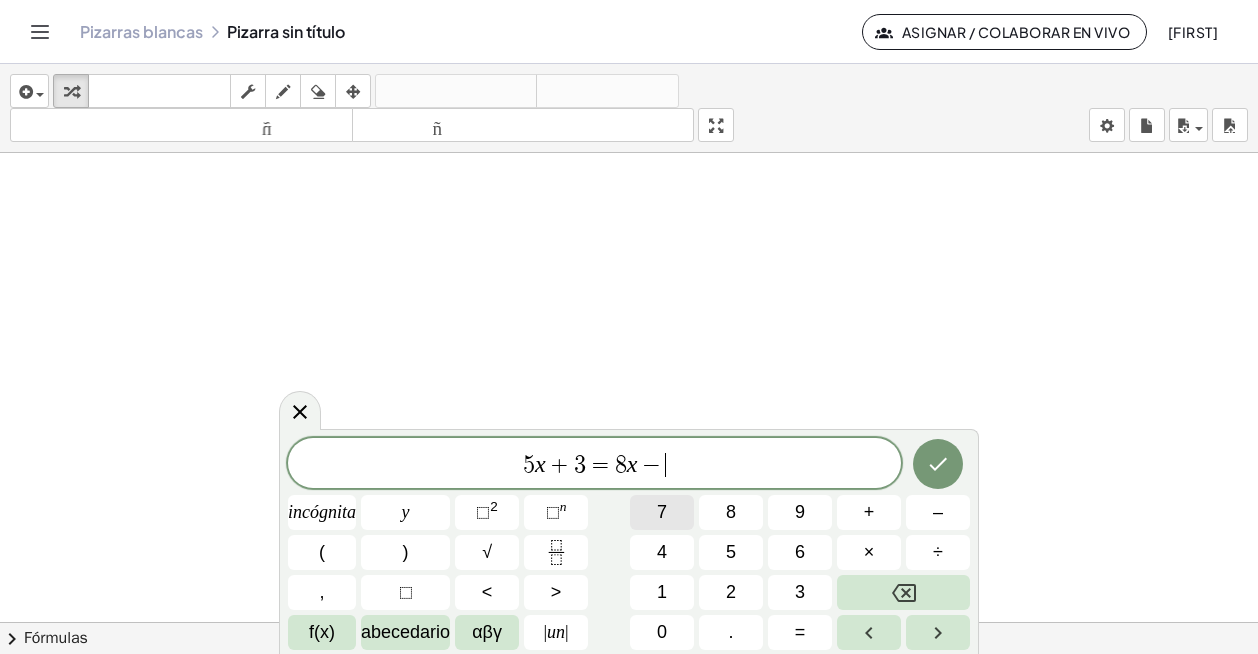 click on "7" at bounding box center (662, 512) 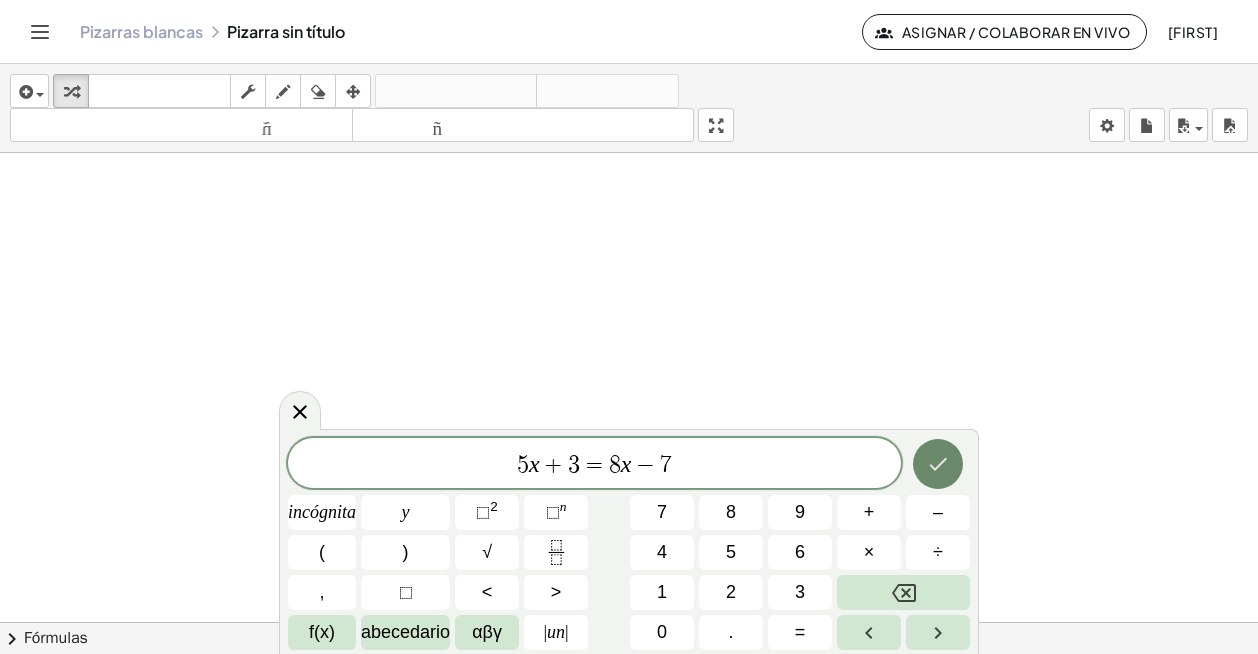 click 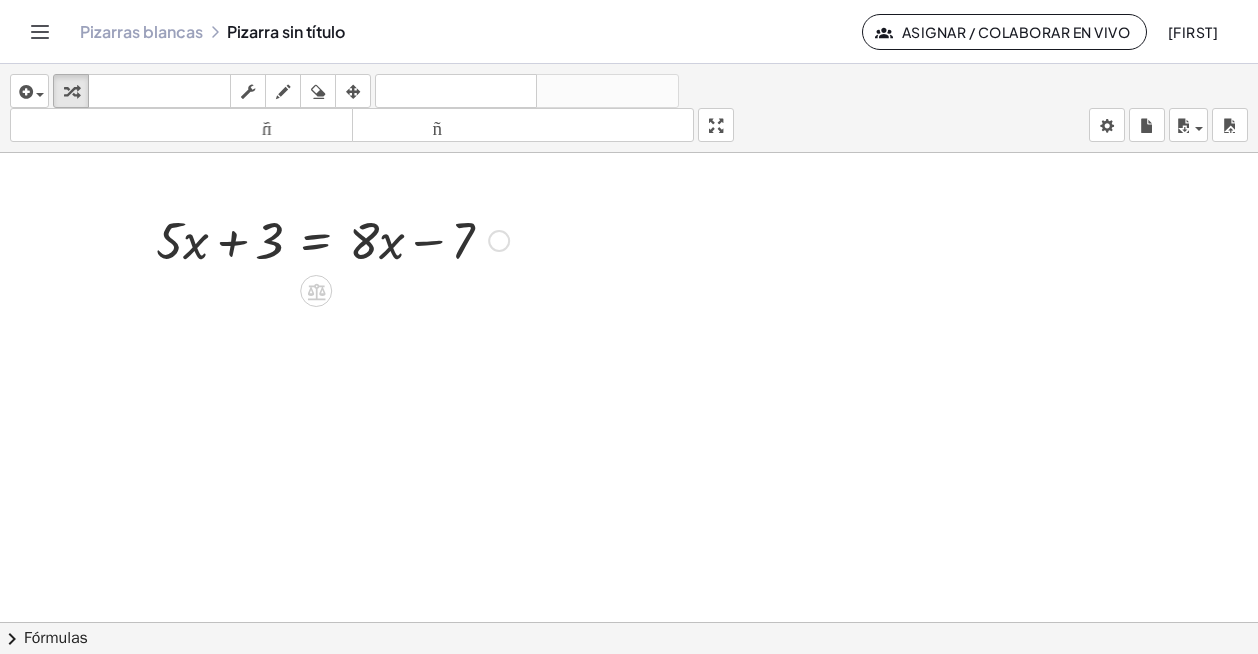 click at bounding box center [499, 241] 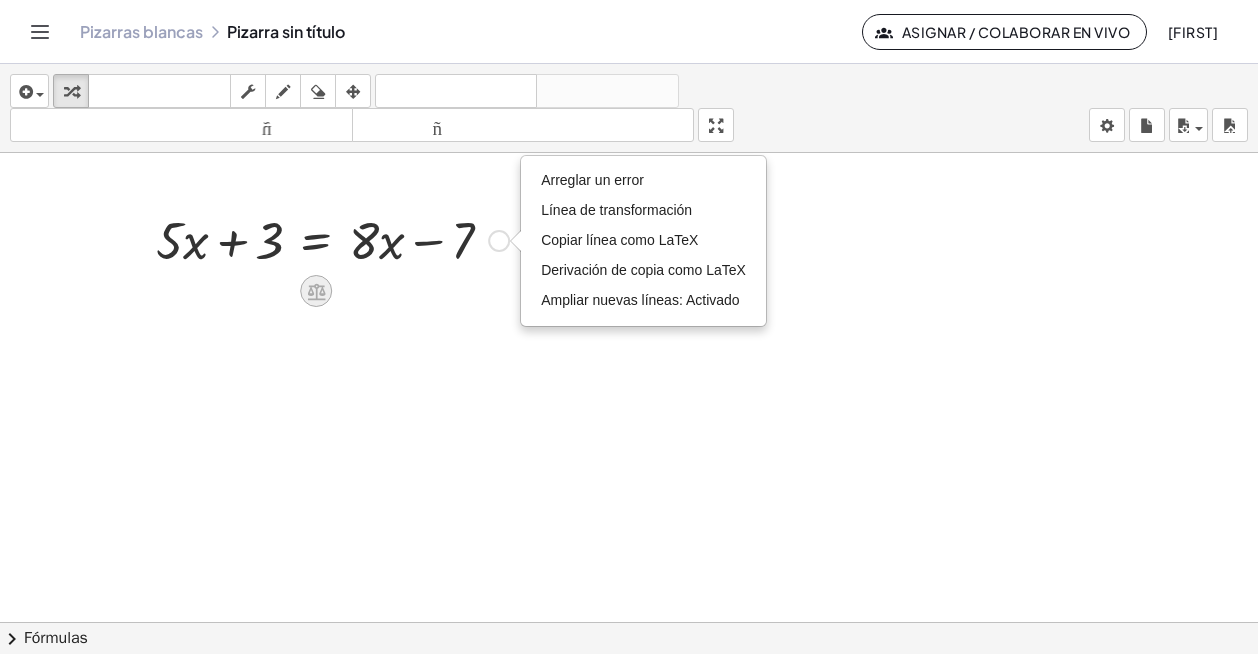 click 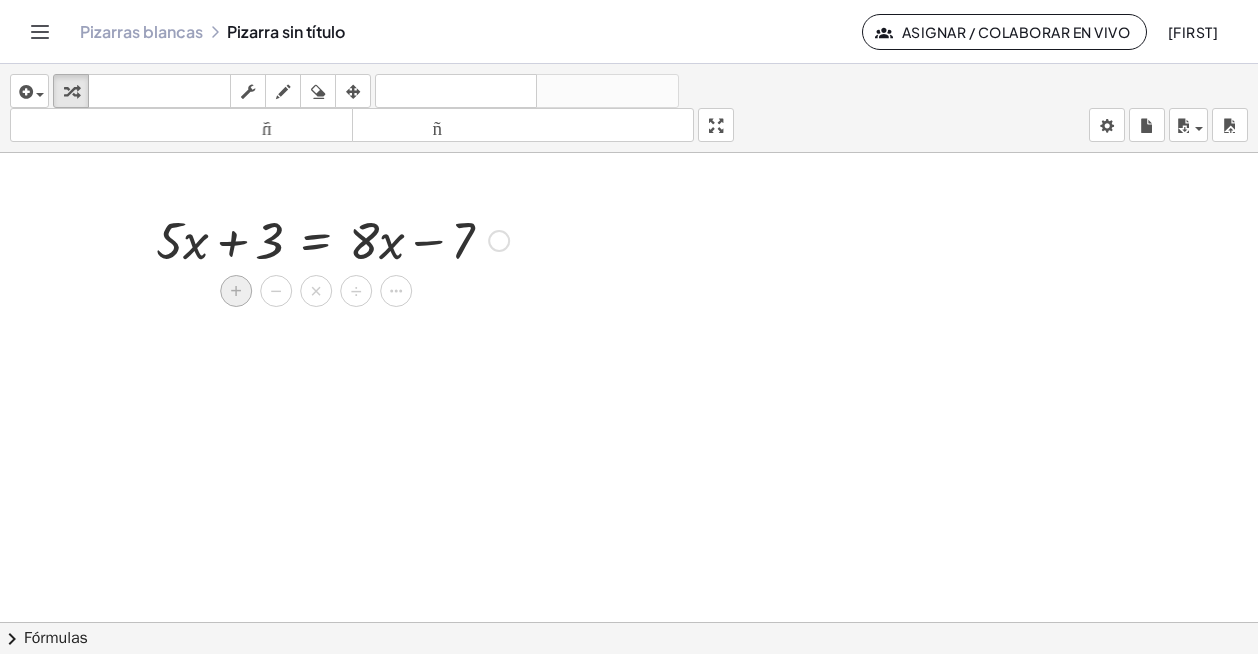 click on "+" at bounding box center [236, 291] 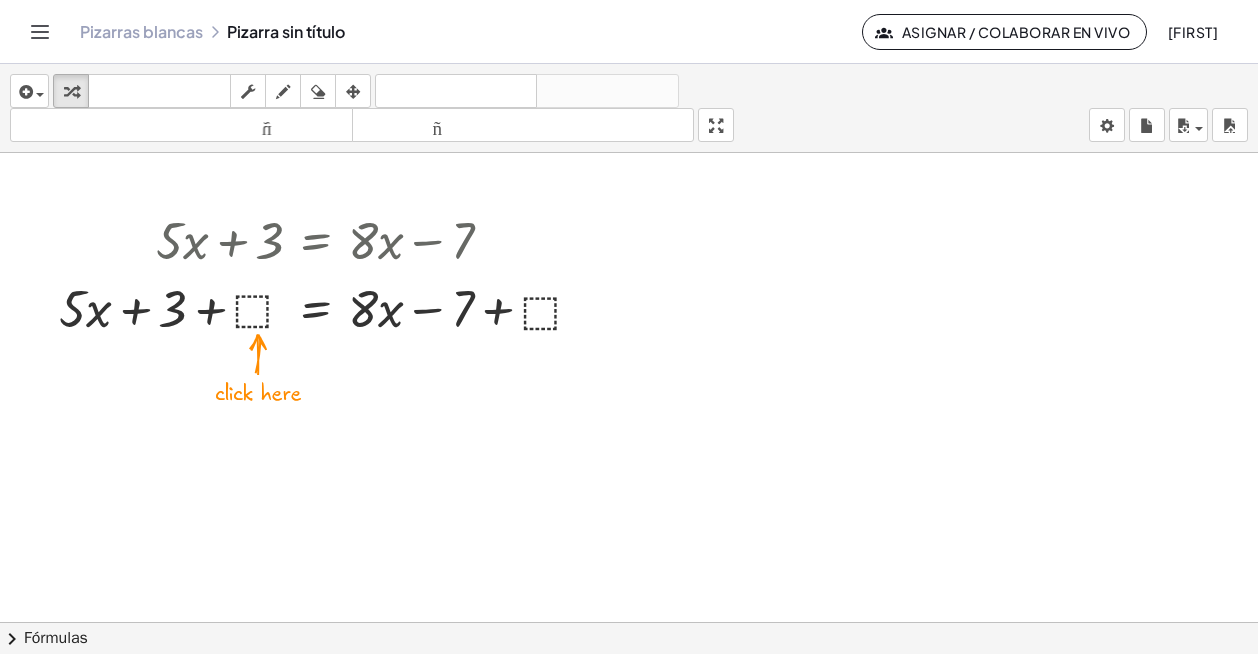 drag, startPoint x: 284, startPoint y: 363, endPoint x: 269, endPoint y: 366, distance: 15.297058 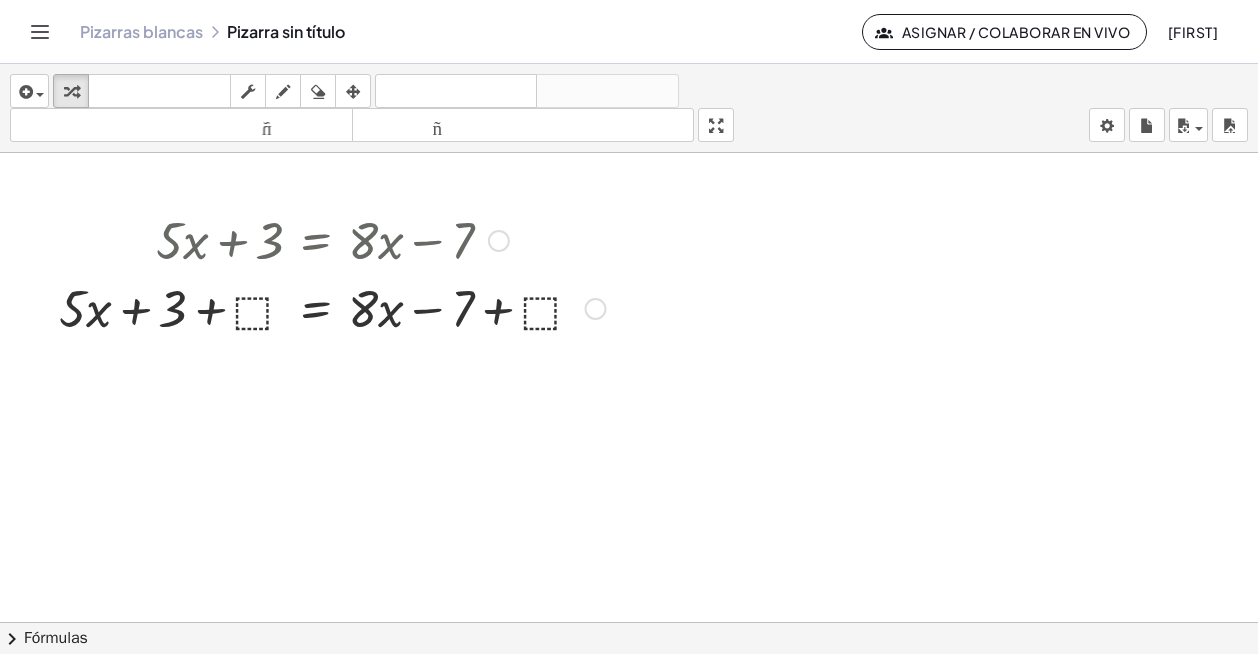 click at bounding box center (332, 307) 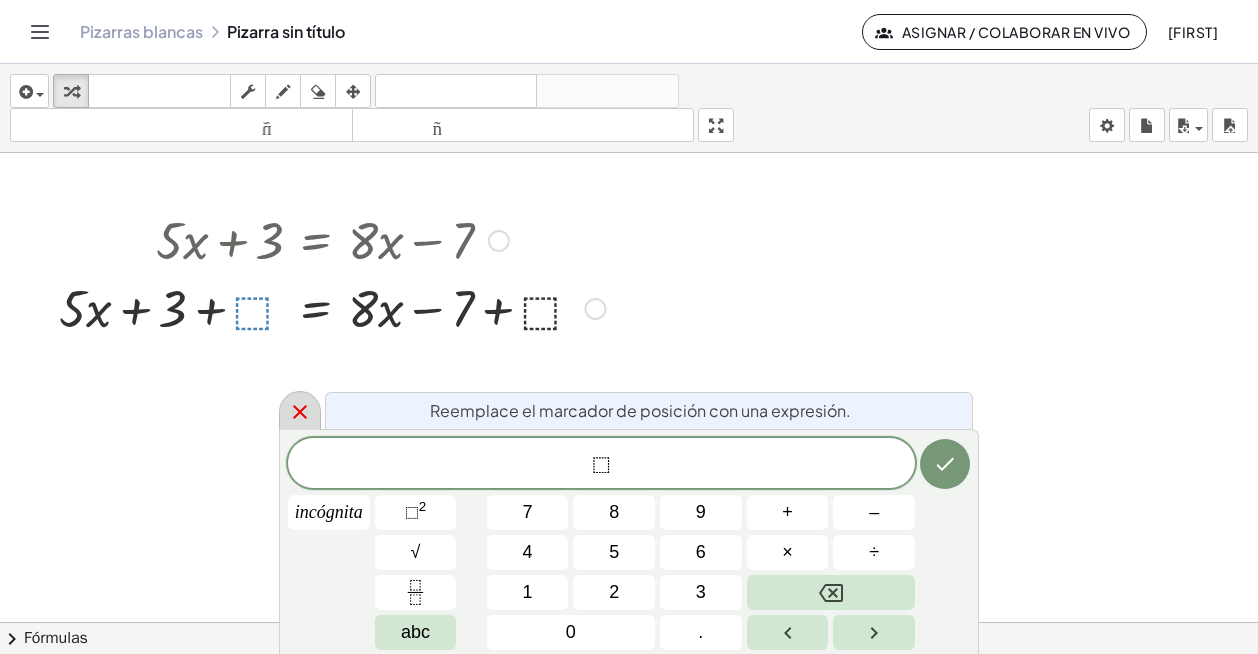 click 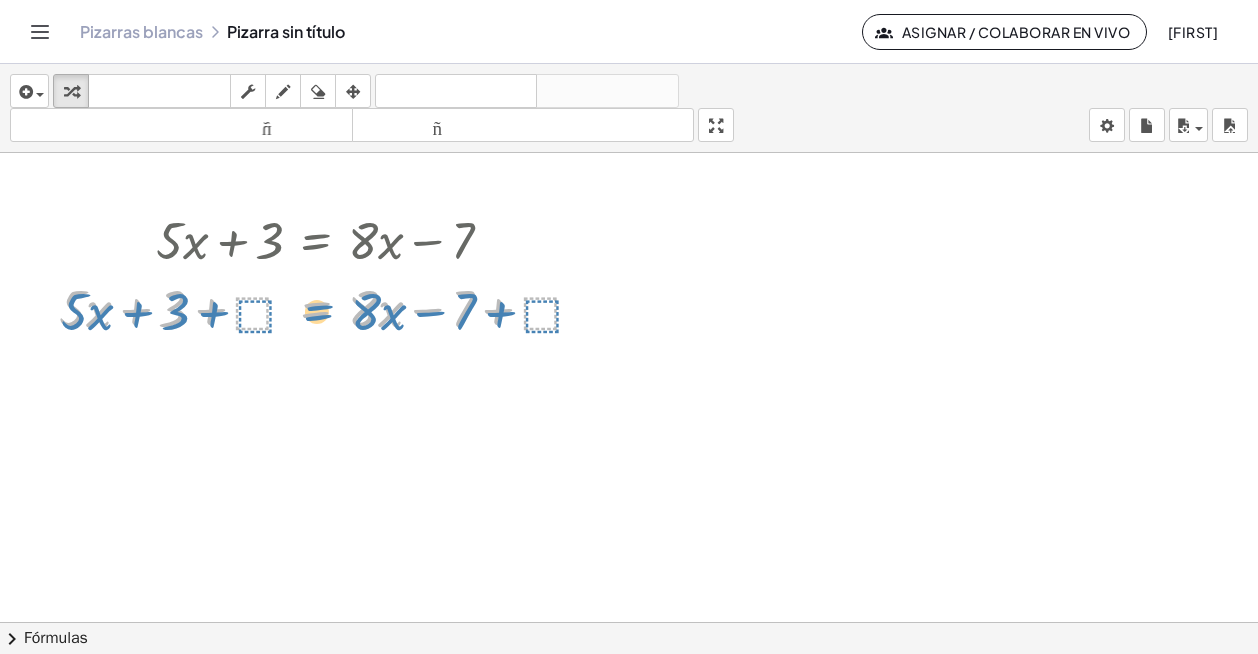 drag, startPoint x: 279, startPoint y: 322, endPoint x: 378, endPoint y: 309, distance: 99.849884 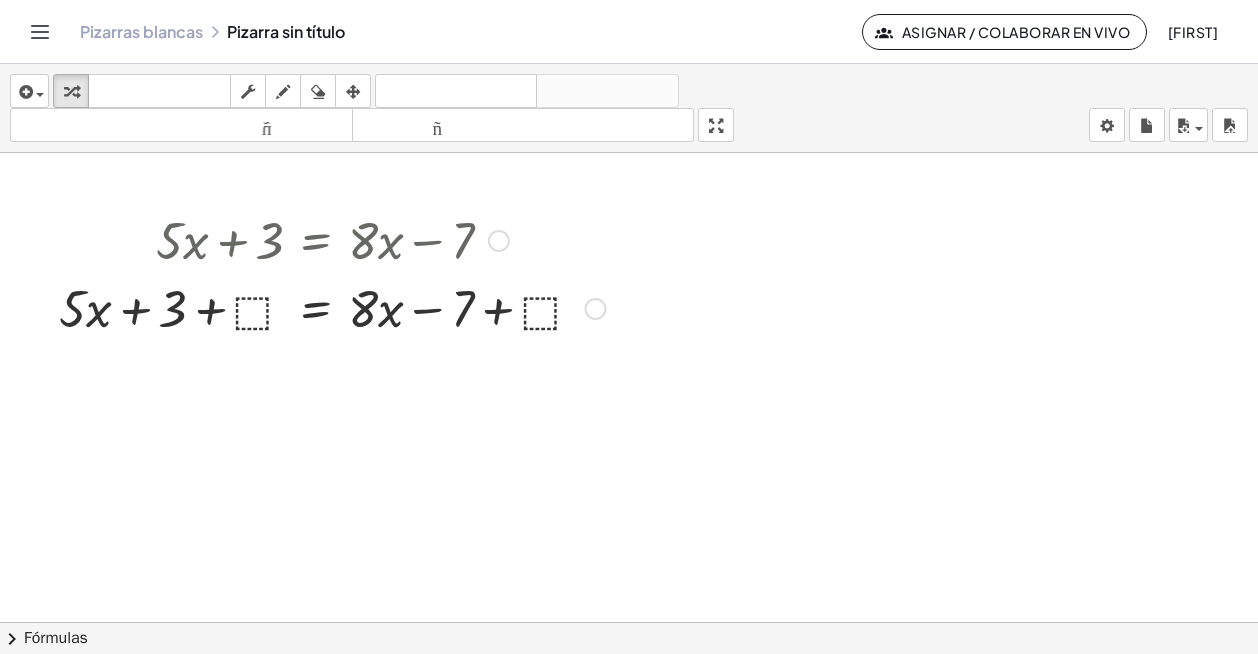 click on "Arreglar un error Línea de transformación Copiar línea como LaTeX Derivación de copia como LaTeX Ampliar nuevas líneas: Activado" at bounding box center (596, 309) 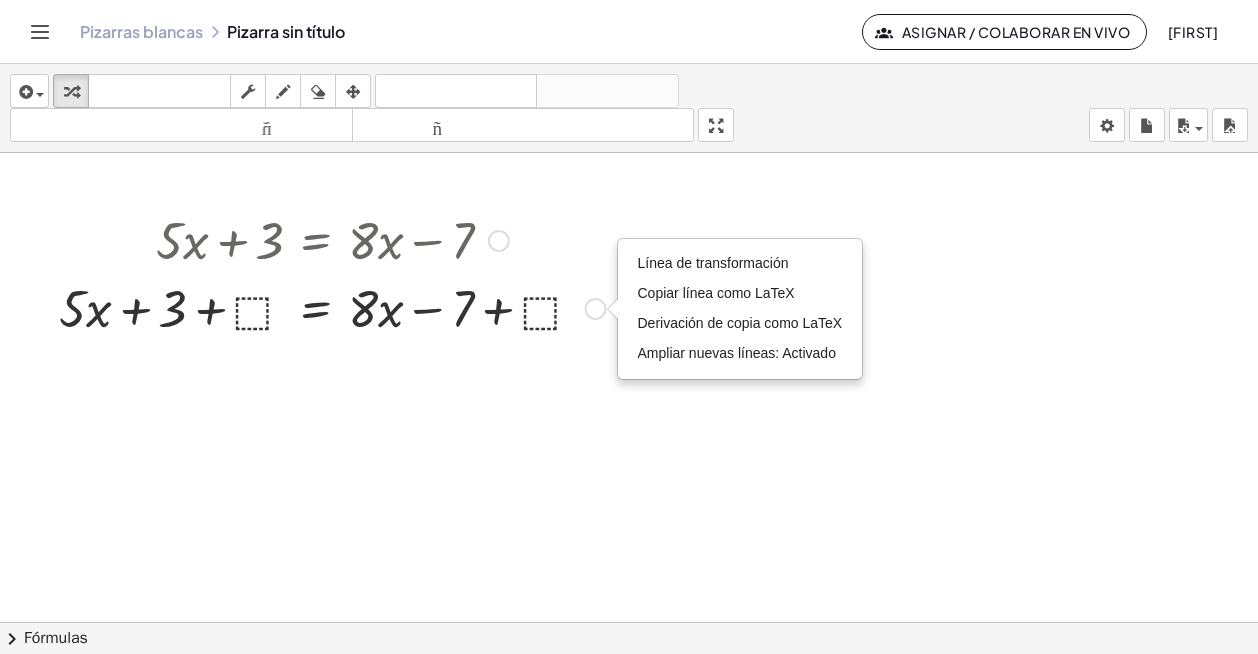 click at bounding box center (332, 307) 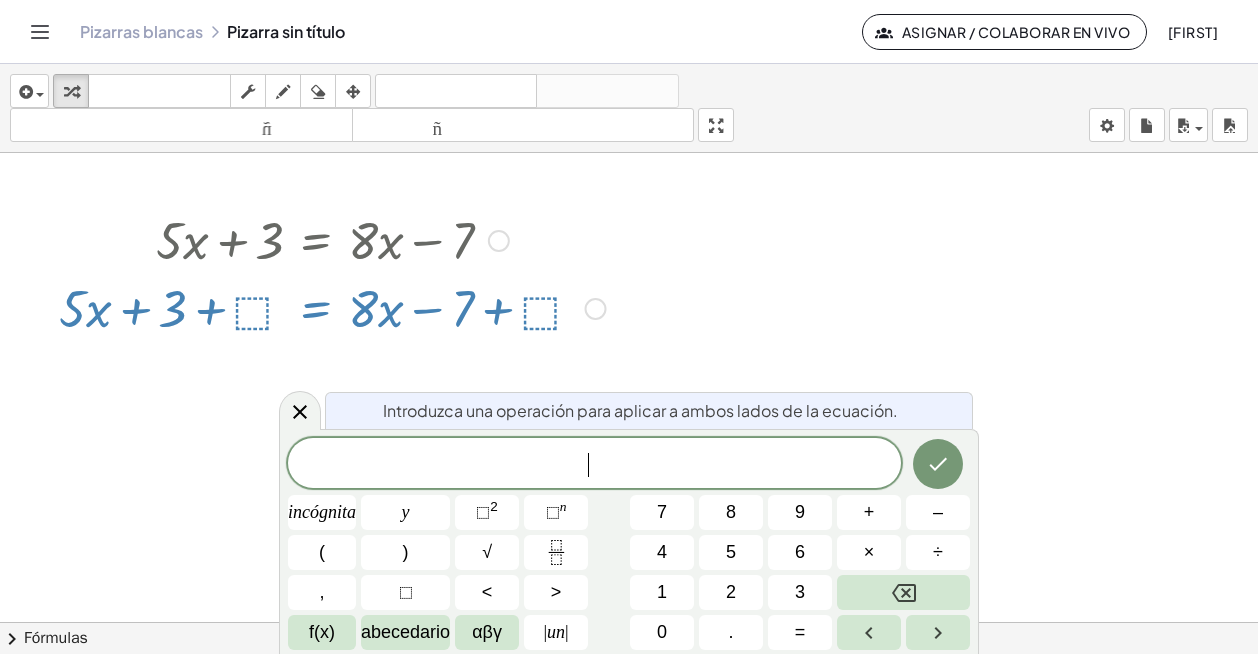 click at bounding box center (332, 307) 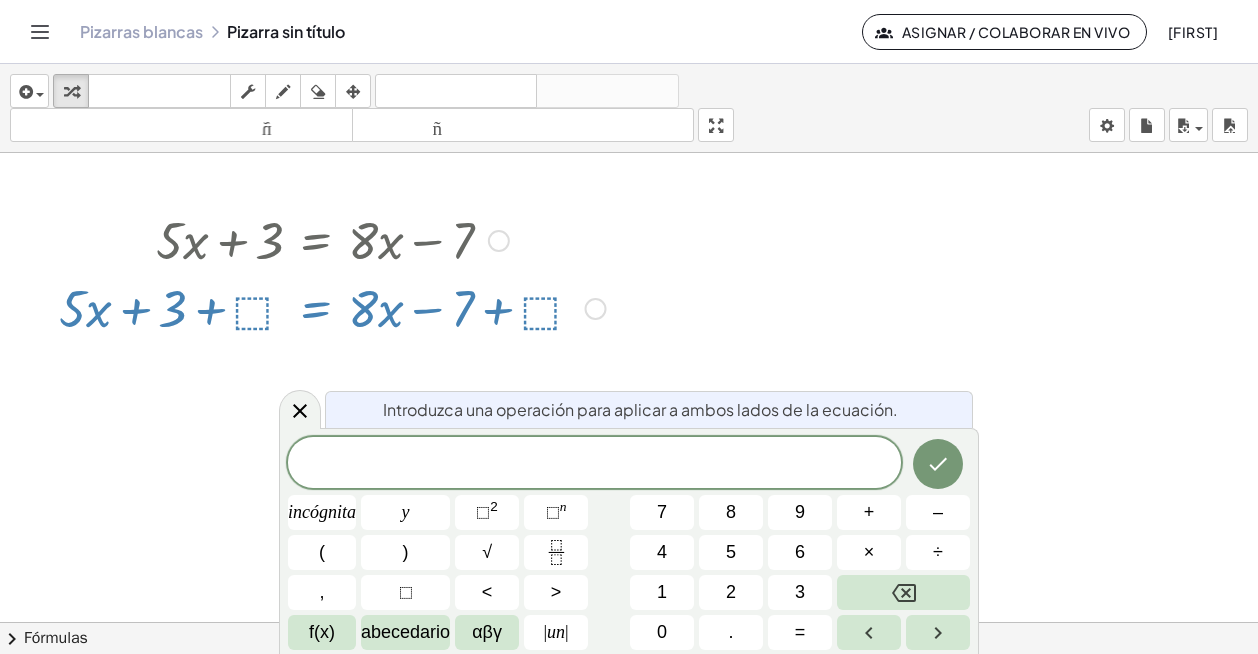 drag, startPoint x: 253, startPoint y: 200, endPoint x: 253, endPoint y: 216, distance: 16 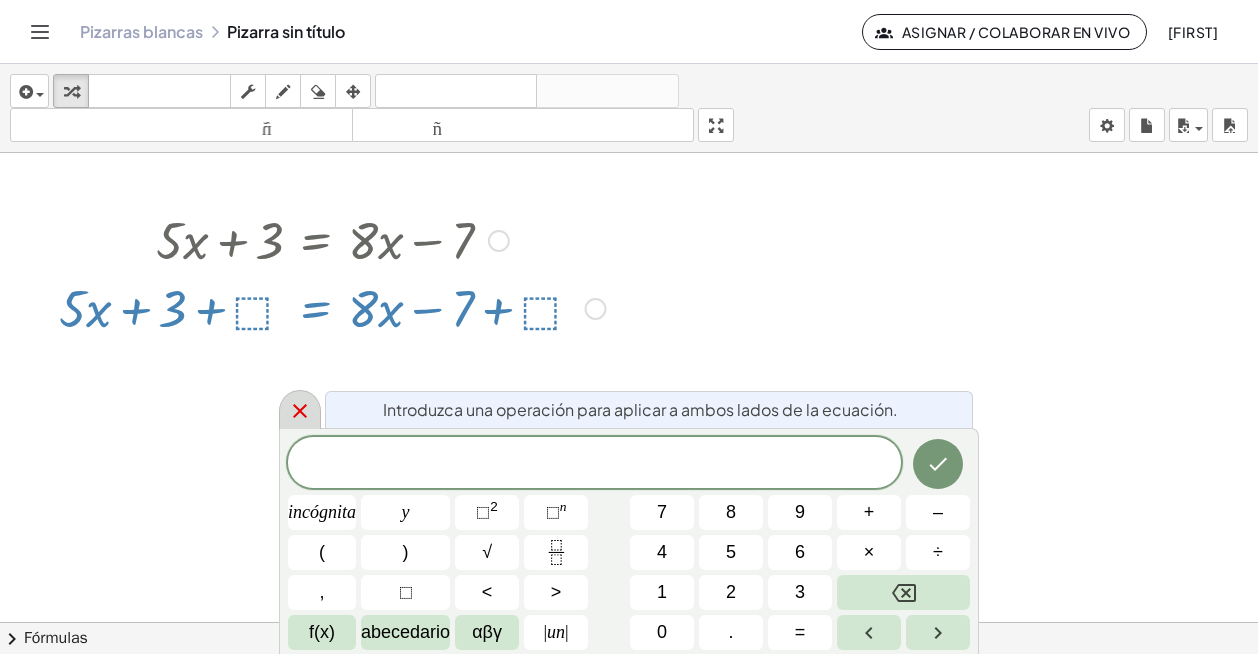 click at bounding box center (300, 409) 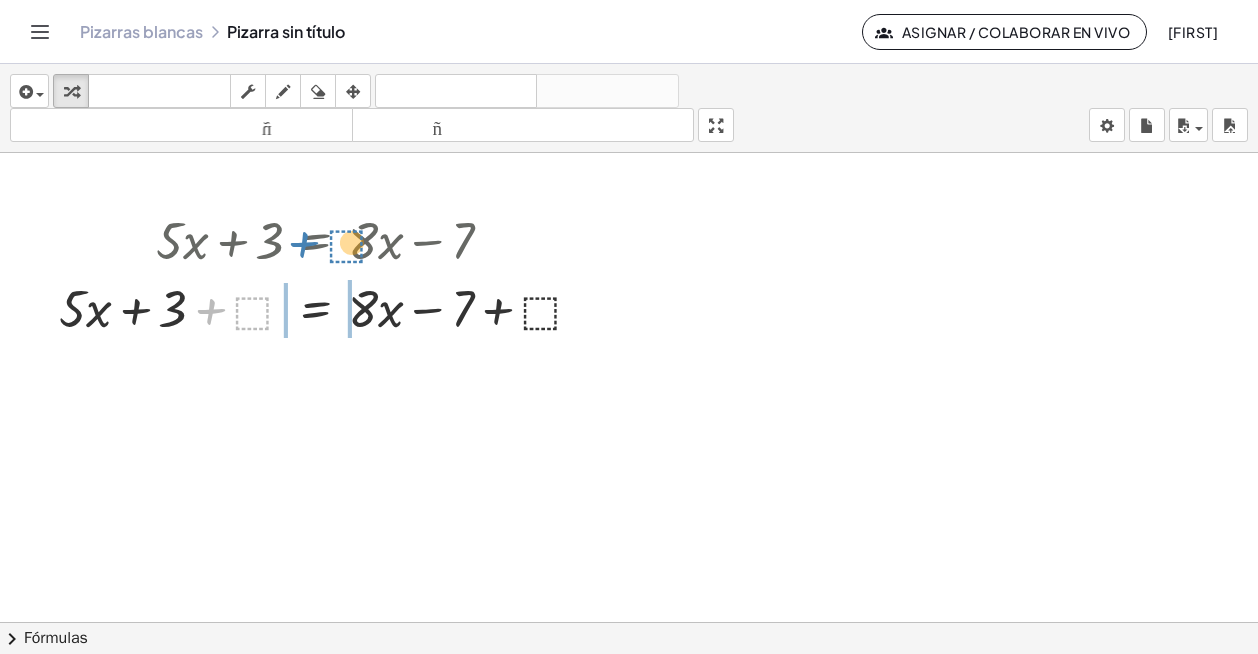drag, startPoint x: 252, startPoint y: 315, endPoint x: 292, endPoint y: 298, distance: 43.462627 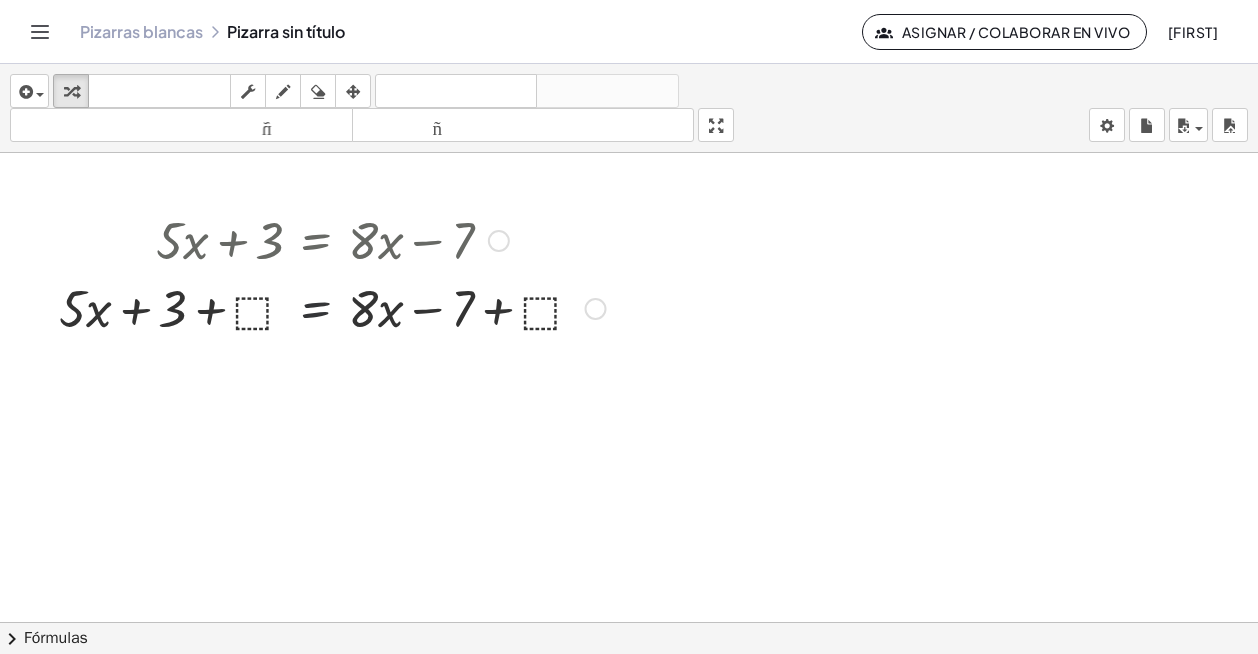 click at bounding box center [332, 307] 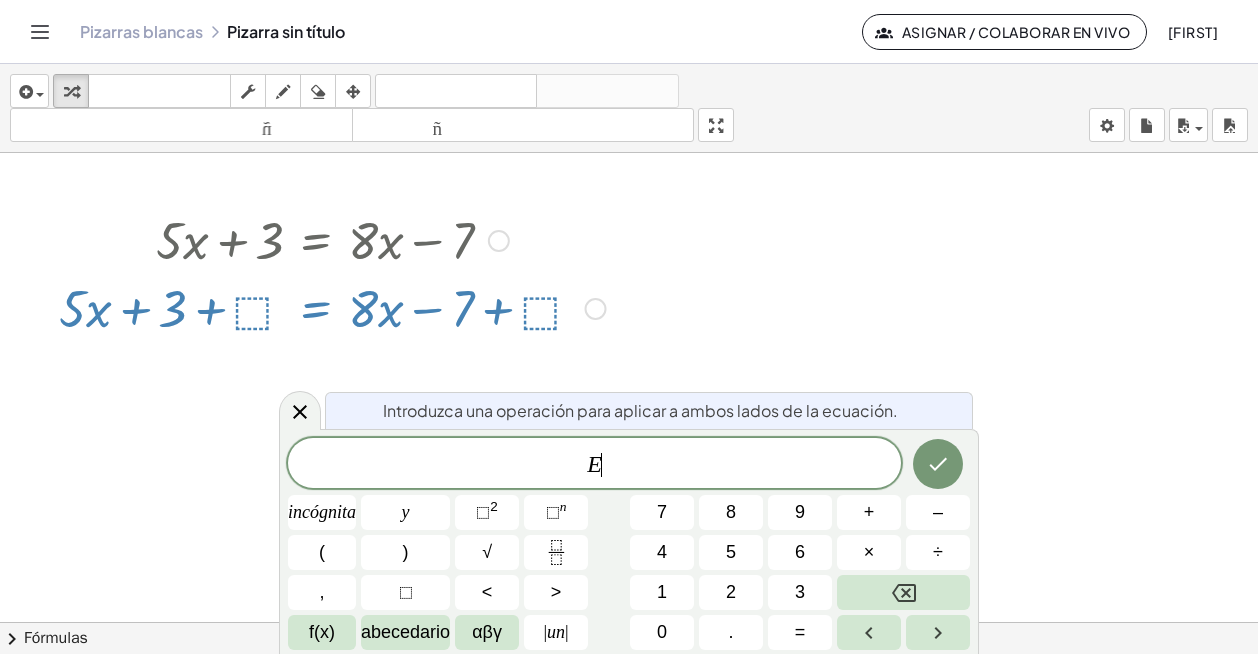 drag, startPoint x: 321, startPoint y: 300, endPoint x: 531, endPoint y: 266, distance: 212.73457 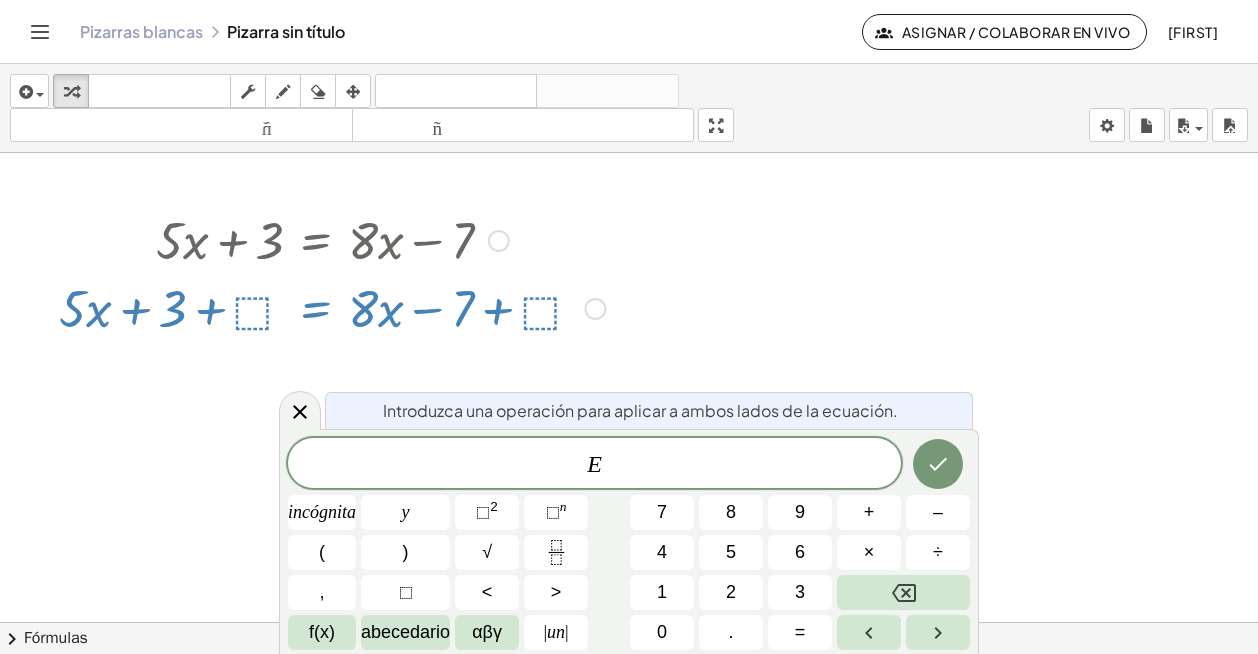 click at bounding box center [629, 636] 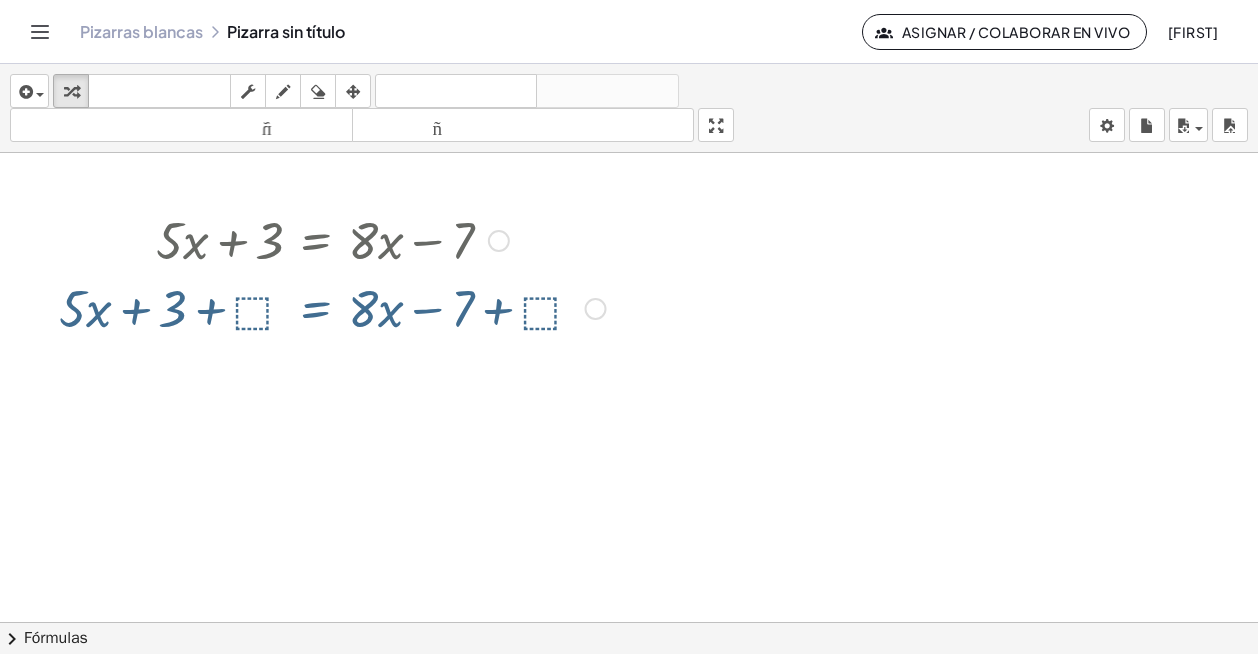 click at bounding box center (629, 636) 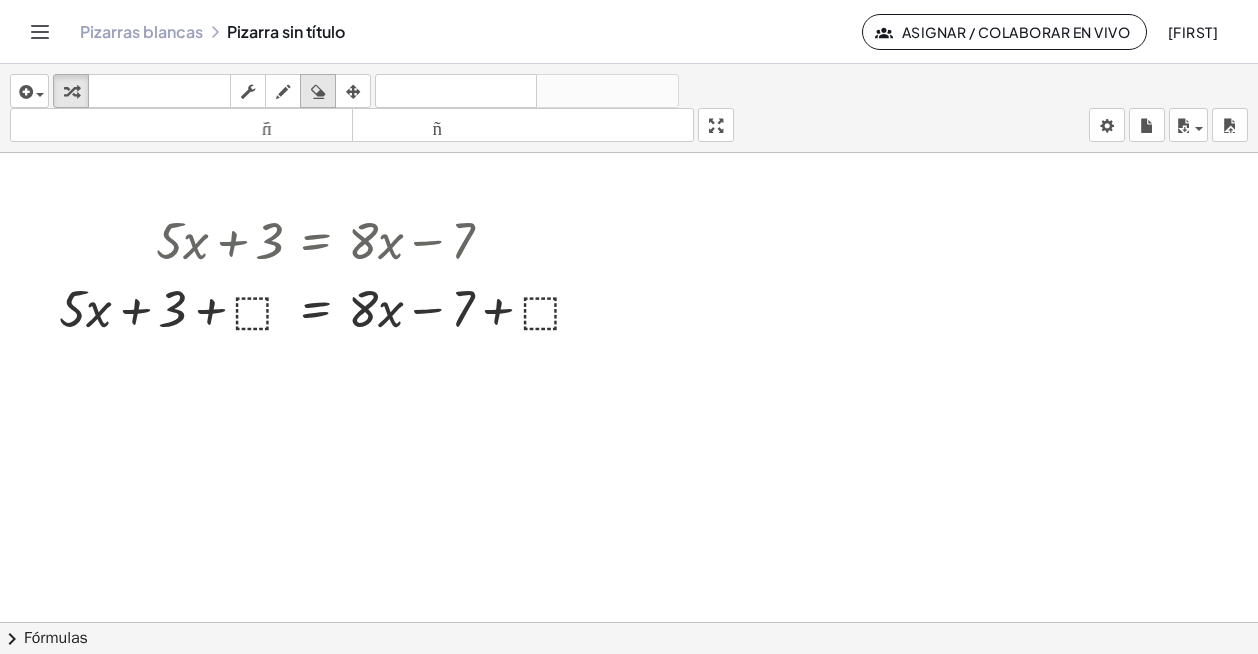 click at bounding box center (318, 92) 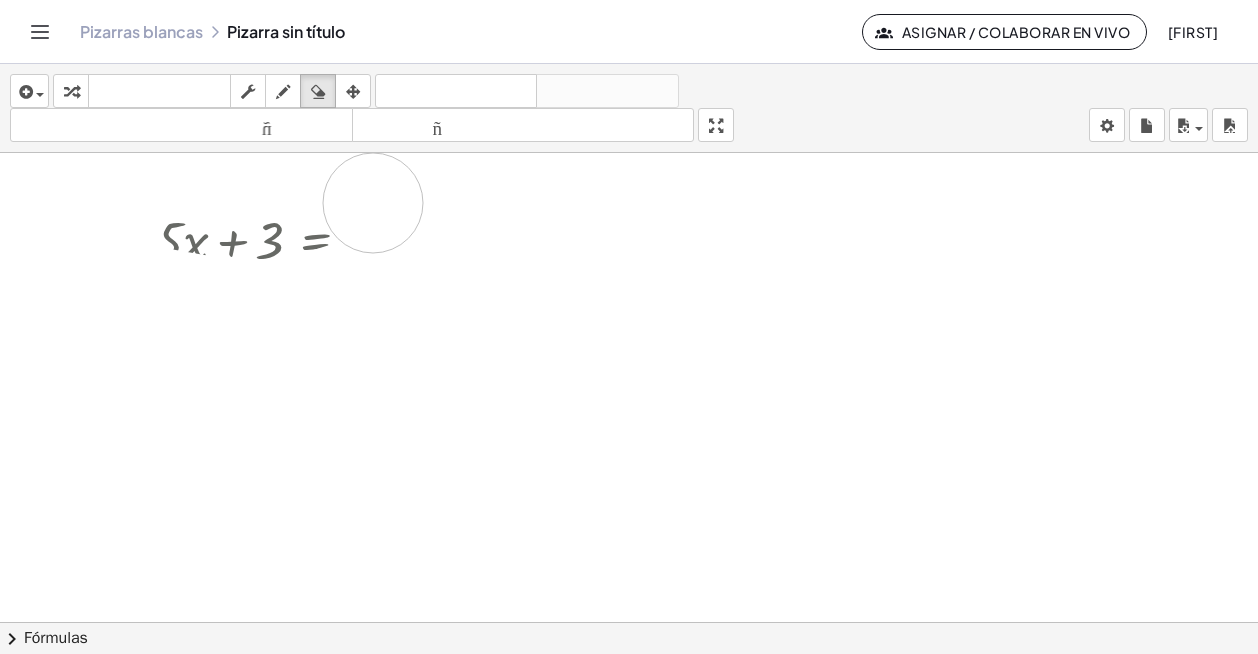 drag, startPoint x: 113, startPoint y: 306, endPoint x: 373, endPoint y: 203, distance: 279.65872 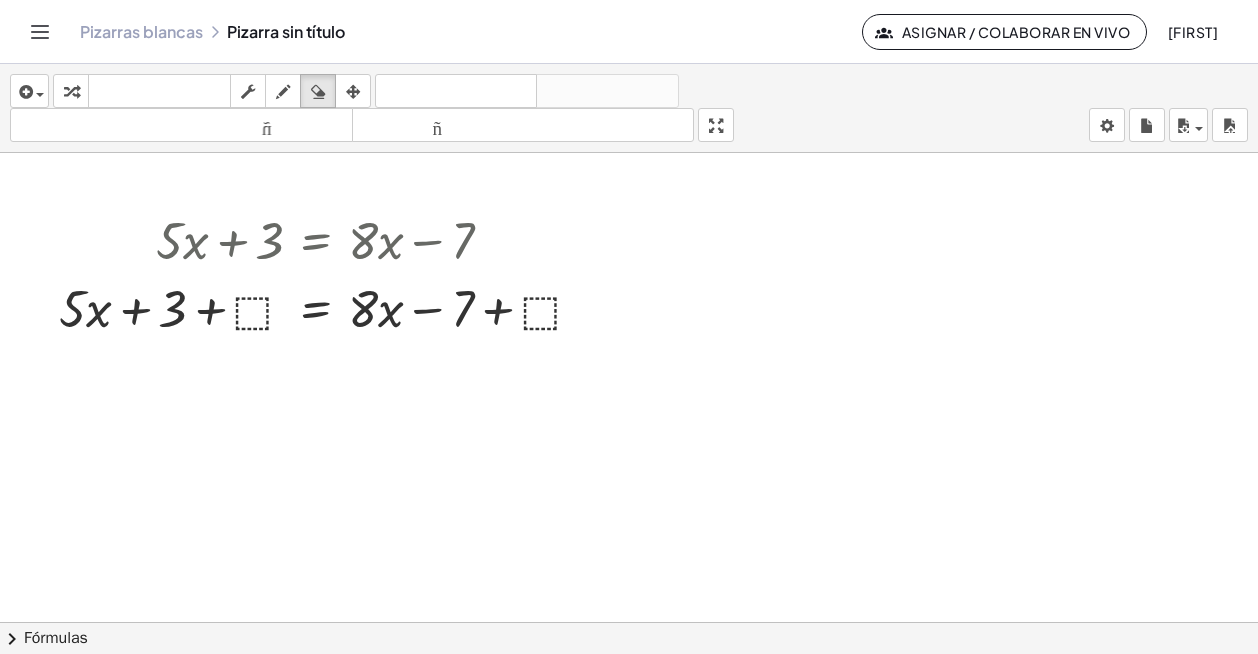 click at bounding box center [629, 636] 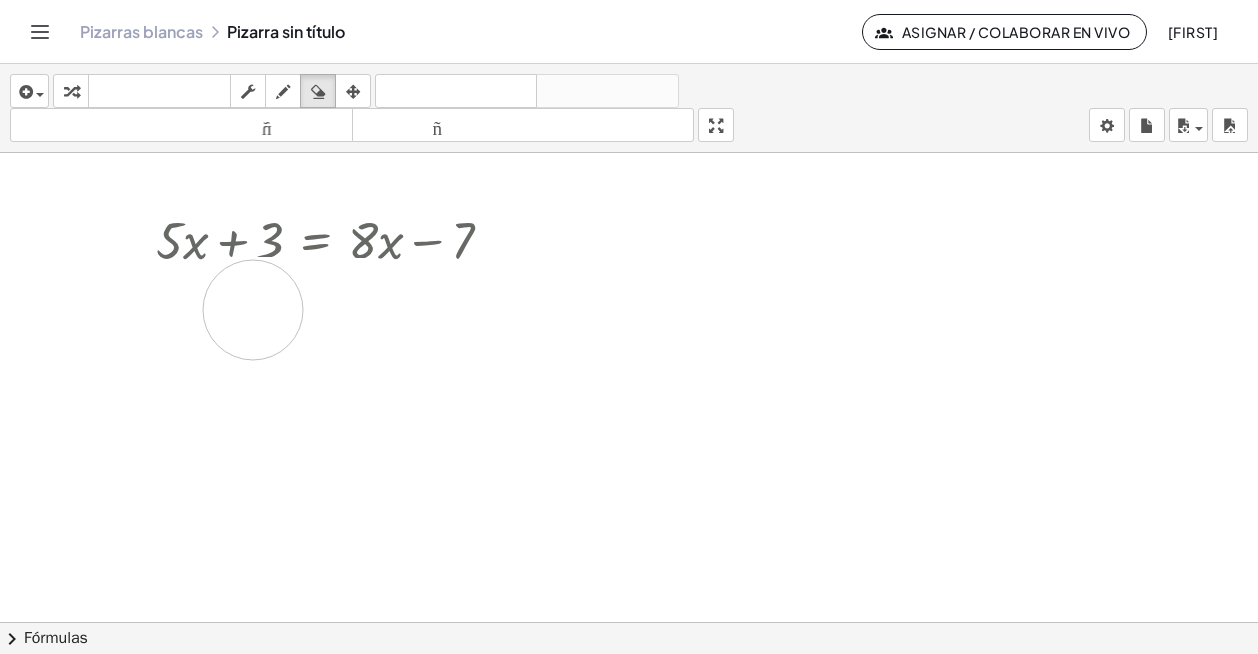 drag, startPoint x: 69, startPoint y: 325, endPoint x: 254, endPoint y: 312, distance: 185.45619 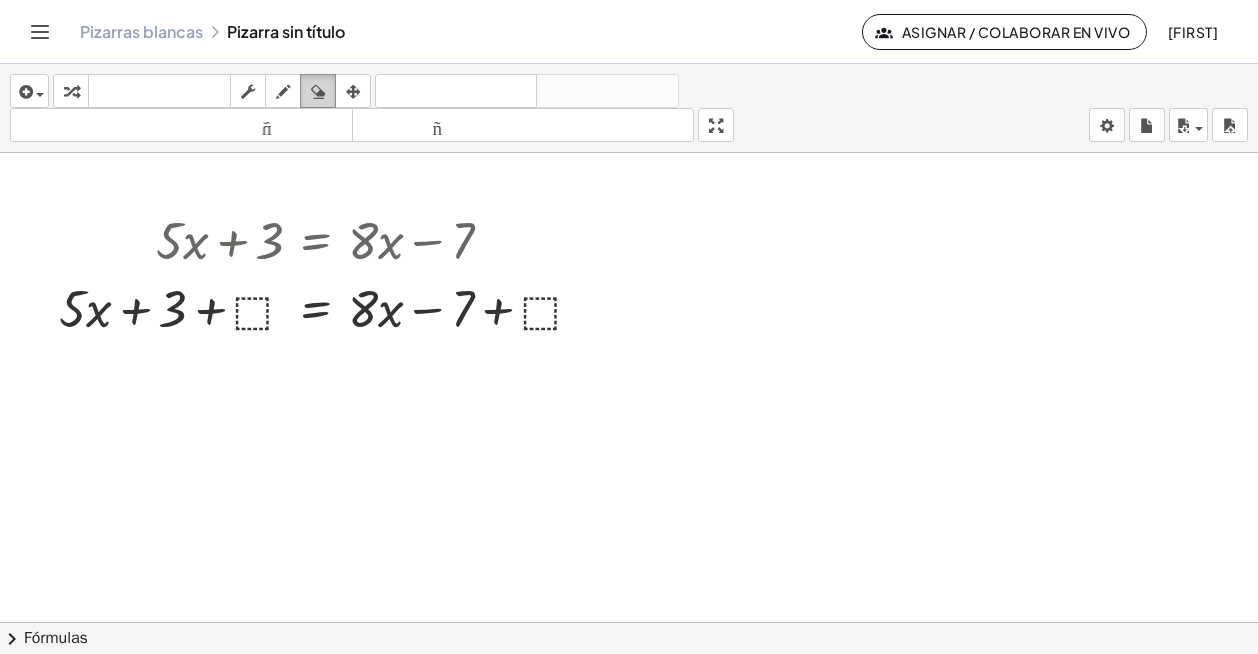click at bounding box center (318, 92) 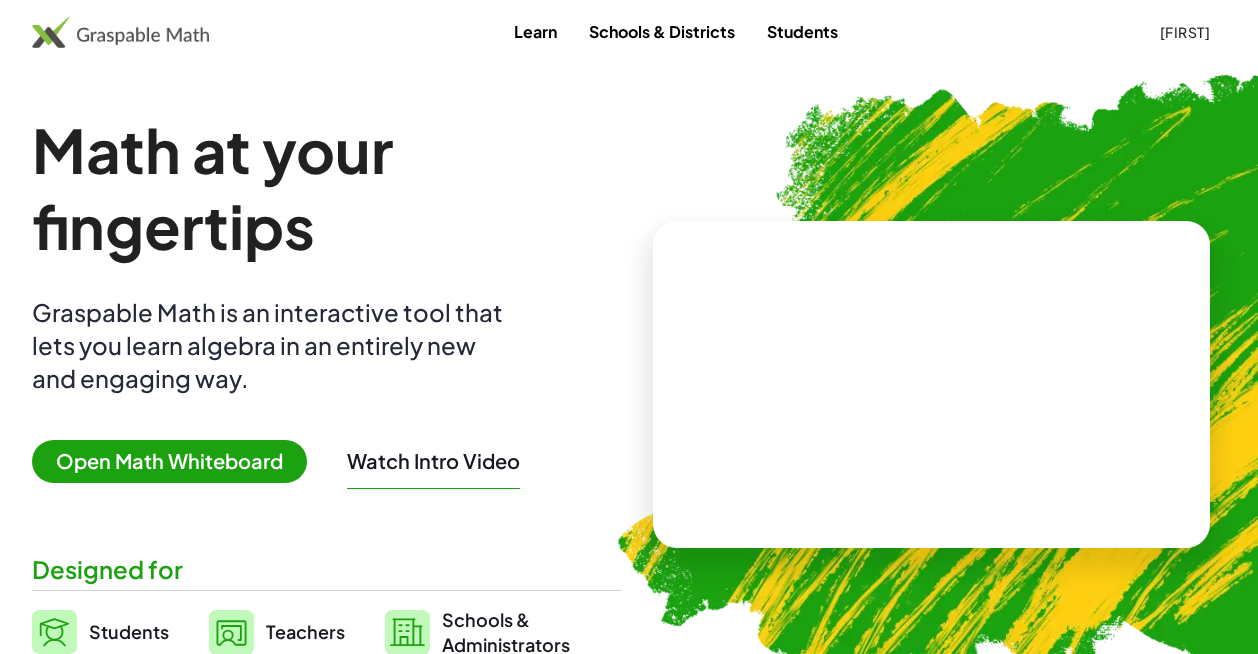 scroll, scrollTop: 100, scrollLeft: 0, axis: vertical 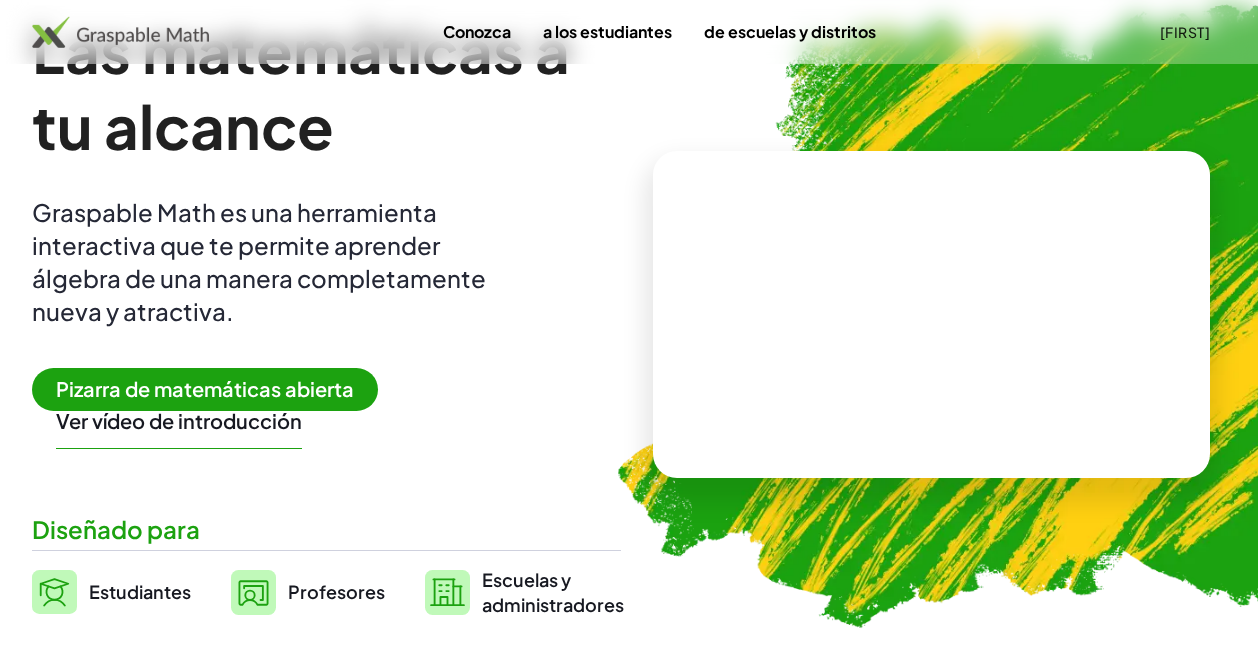 click on "Pizarra de matemáticas abierta" at bounding box center (205, 388) 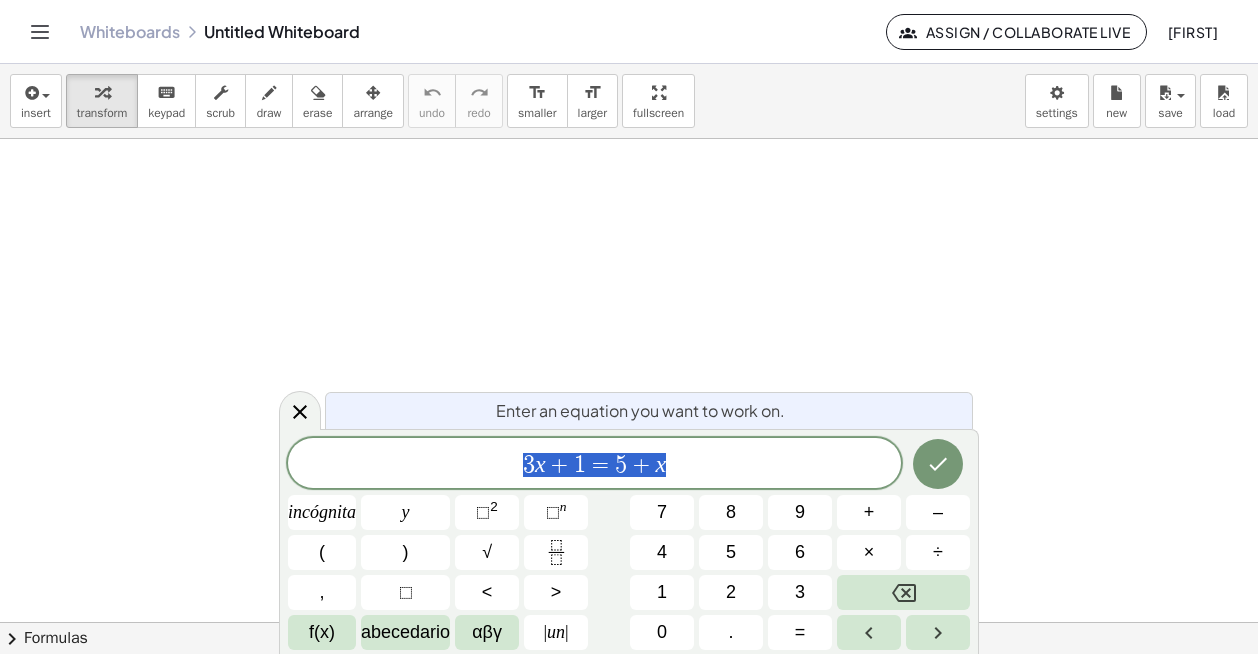 scroll, scrollTop: 0, scrollLeft: 0, axis: both 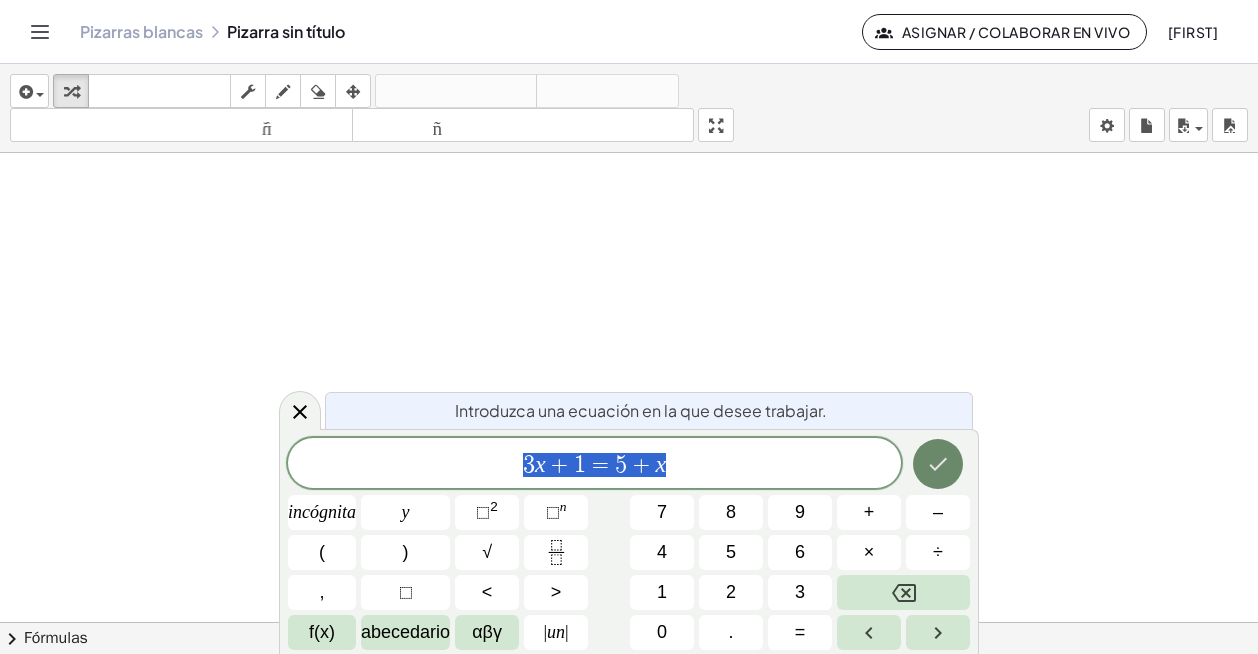 click 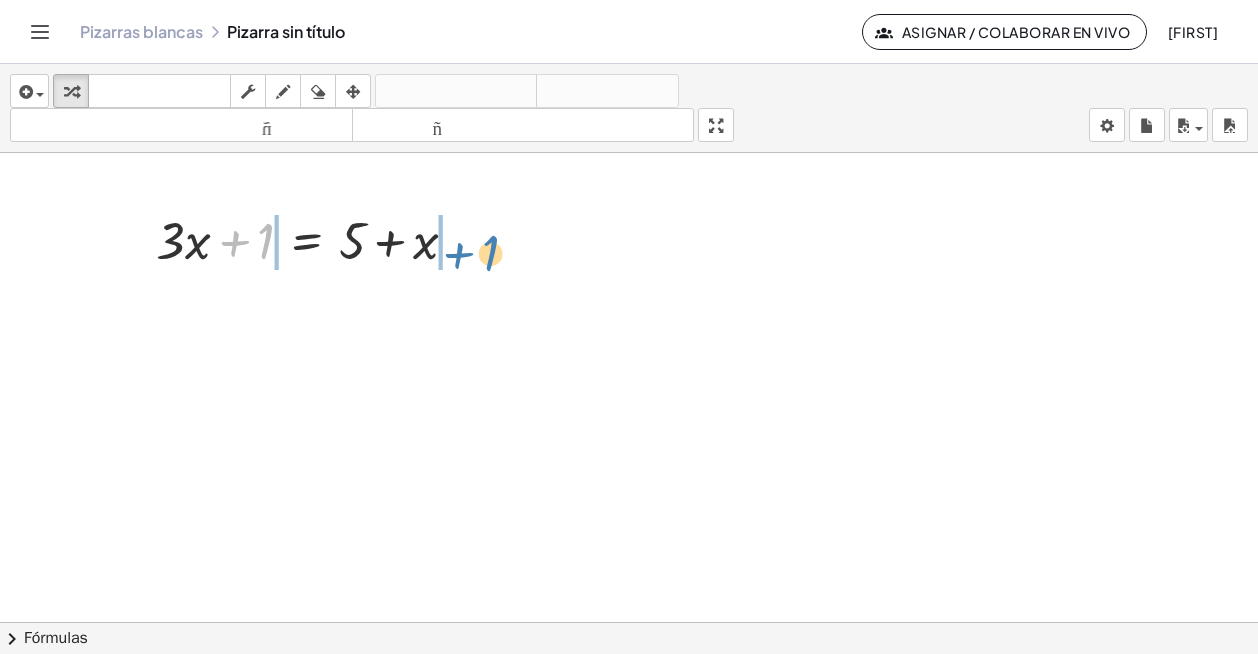 drag, startPoint x: 259, startPoint y: 248, endPoint x: 484, endPoint y: 260, distance: 225.31978 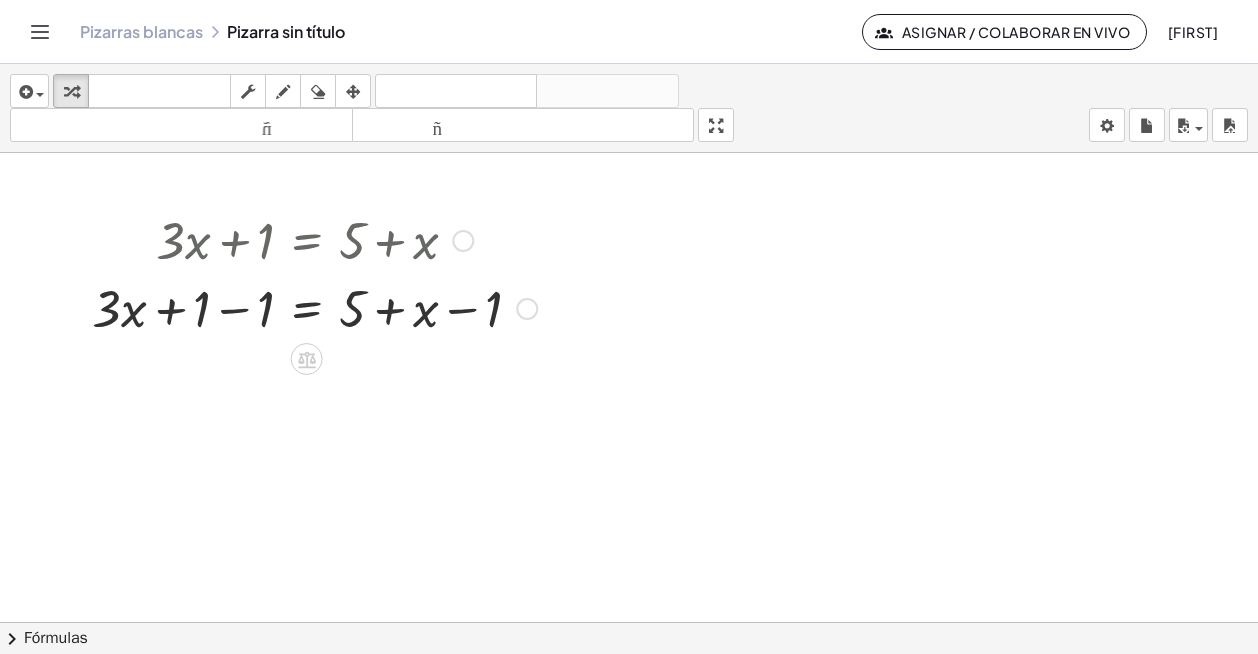 click at bounding box center (314, 307) 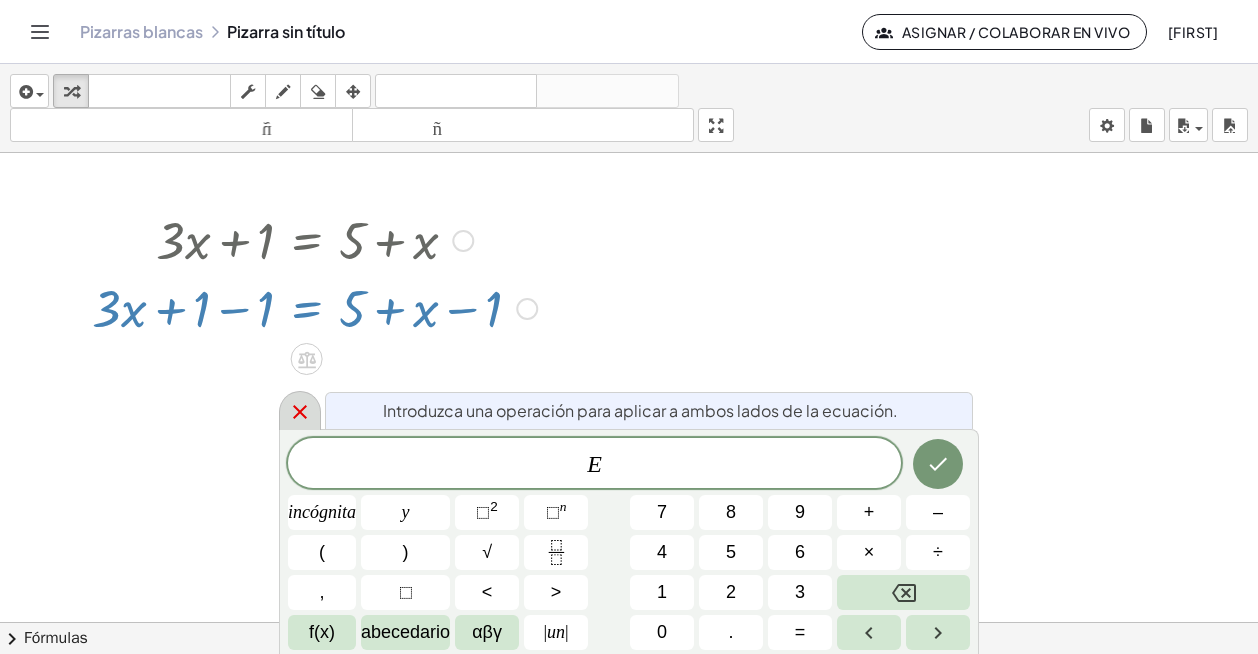 click 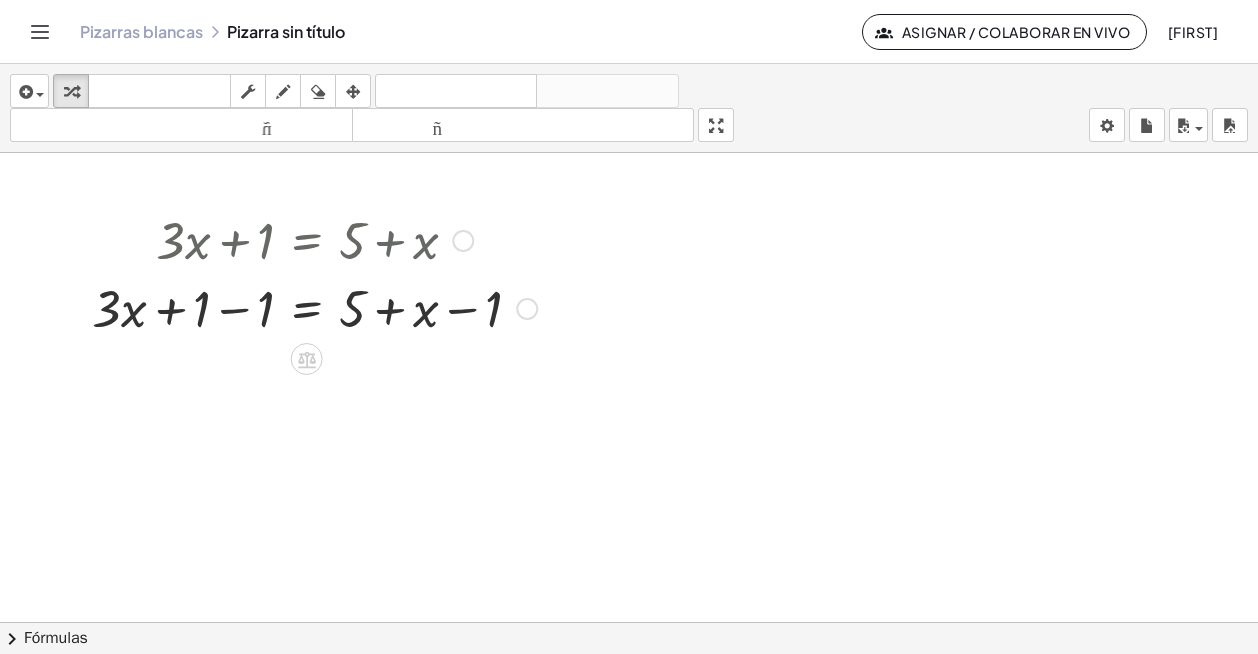 click at bounding box center (314, 307) 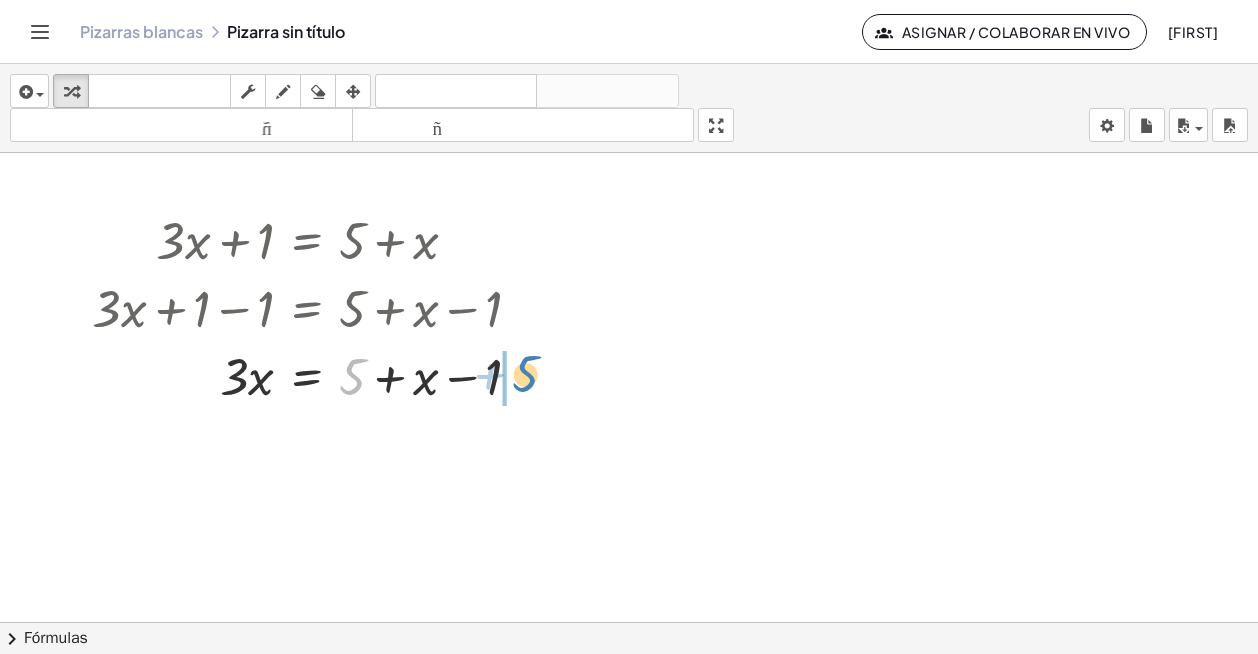 drag, startPoint x: 359, startPoint y: 379, endPoint x: 532, endPoint y: 376, distance: 173.02602 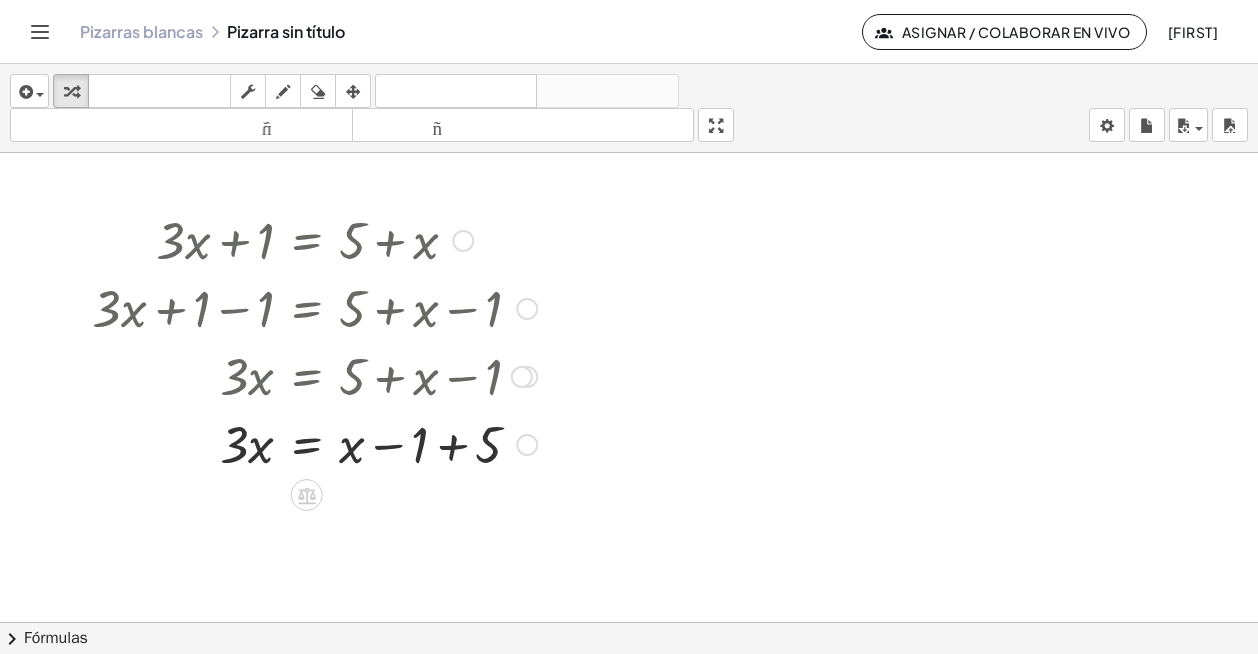 click at bounding box center (314, 443) 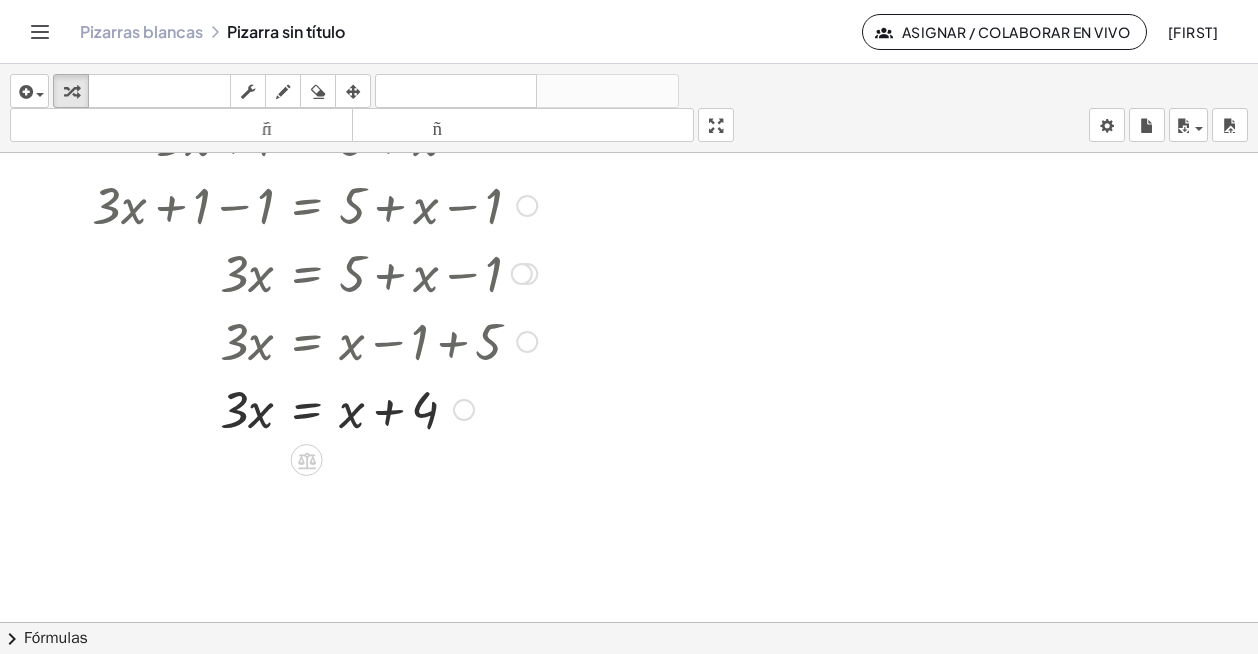 scroll, scrollTop: 104, scrollLeft: 0, axis: vertical 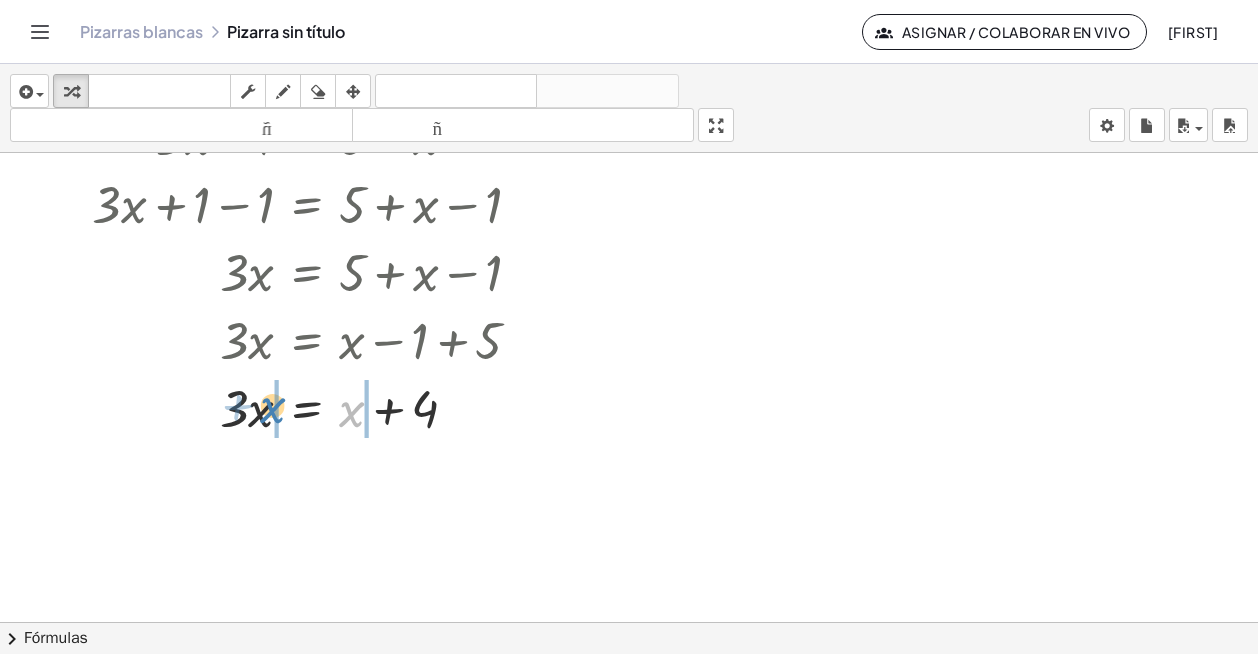 drag, startPoint x: 349, startPoint y: 415, endPoint x: 271, endPoint y: 411, distance: 78.10249 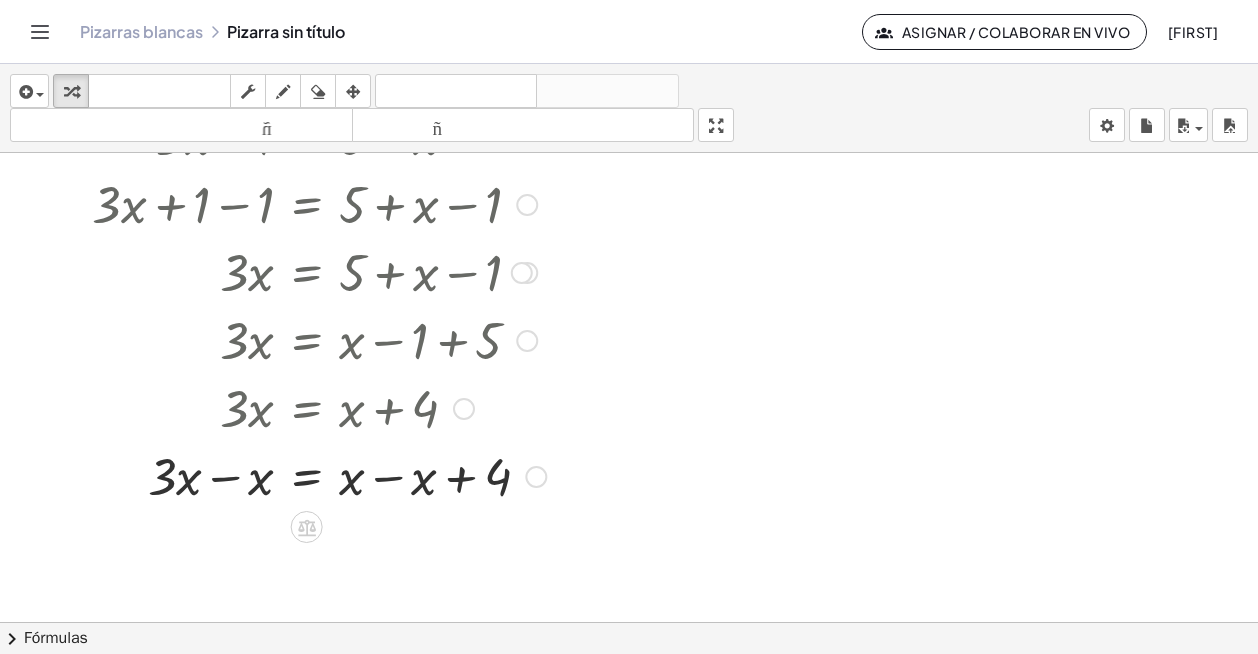 click at bounding box center [319, 475] 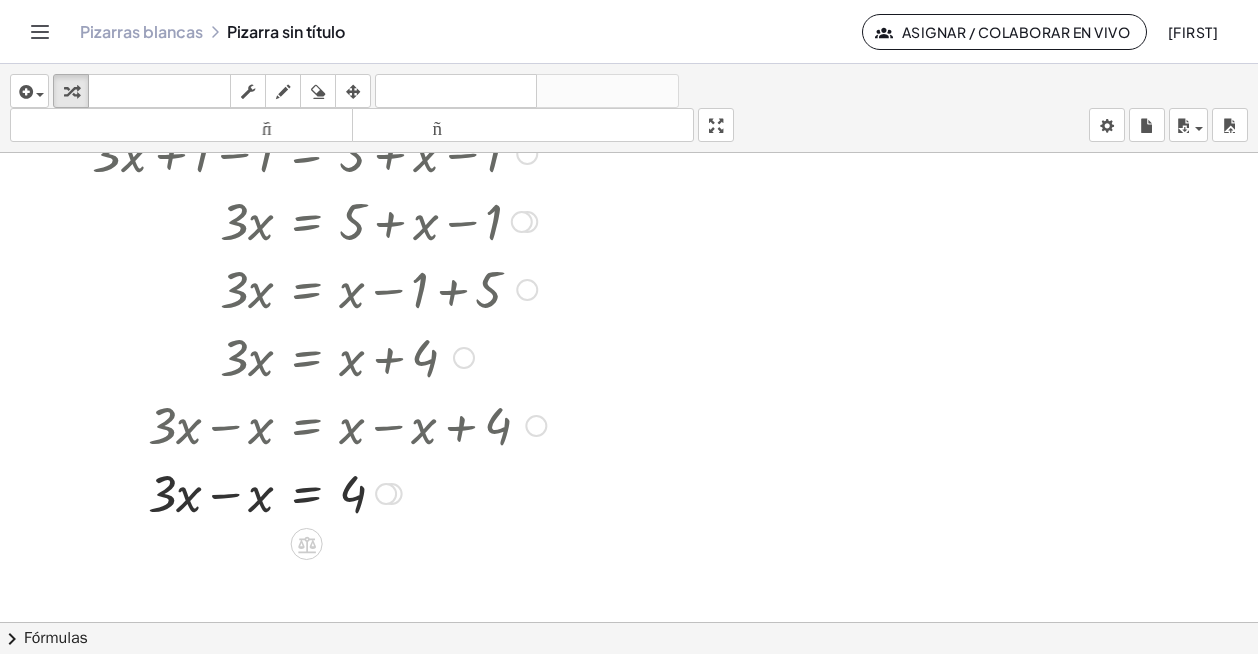 scroll, scrollTop: 187, scrollLeft: 0, axis: vertical 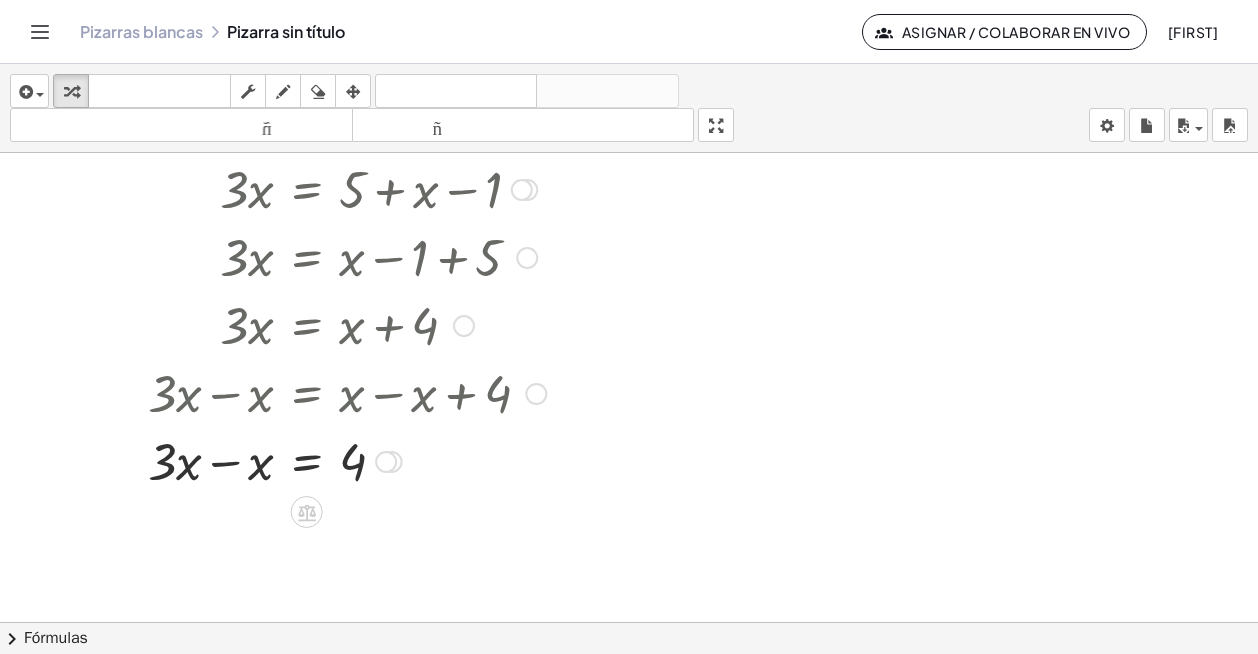 click at bounding box center [319, 460] 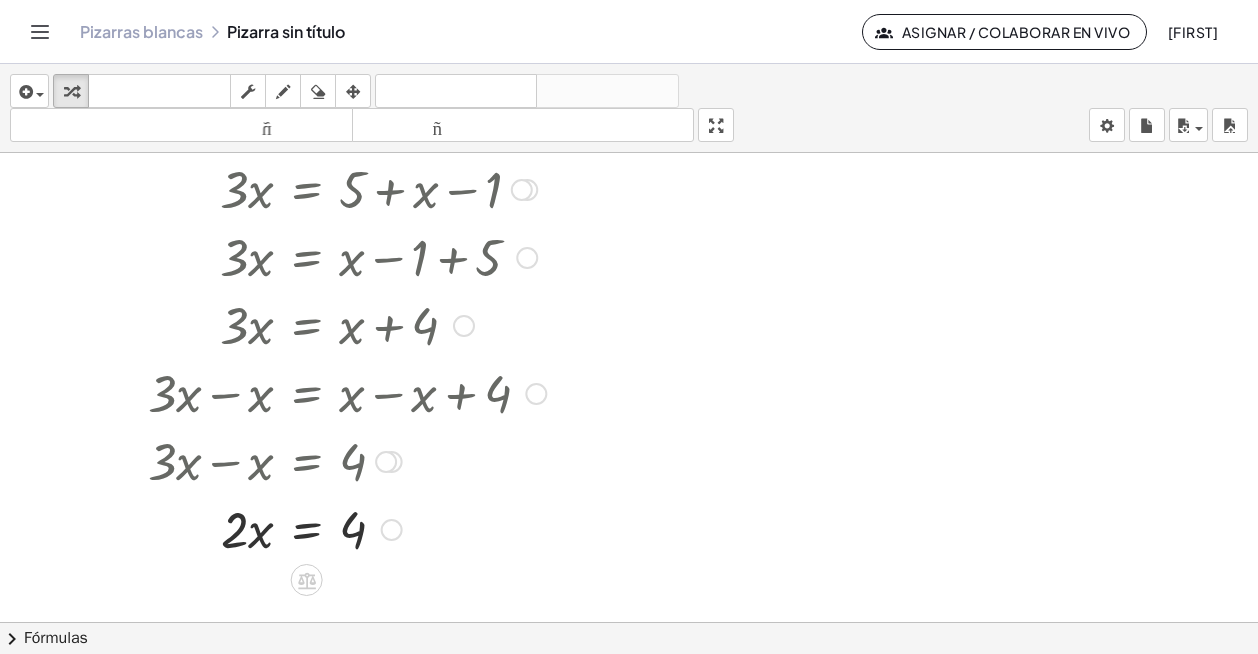 click at bounding box center (319, 528) 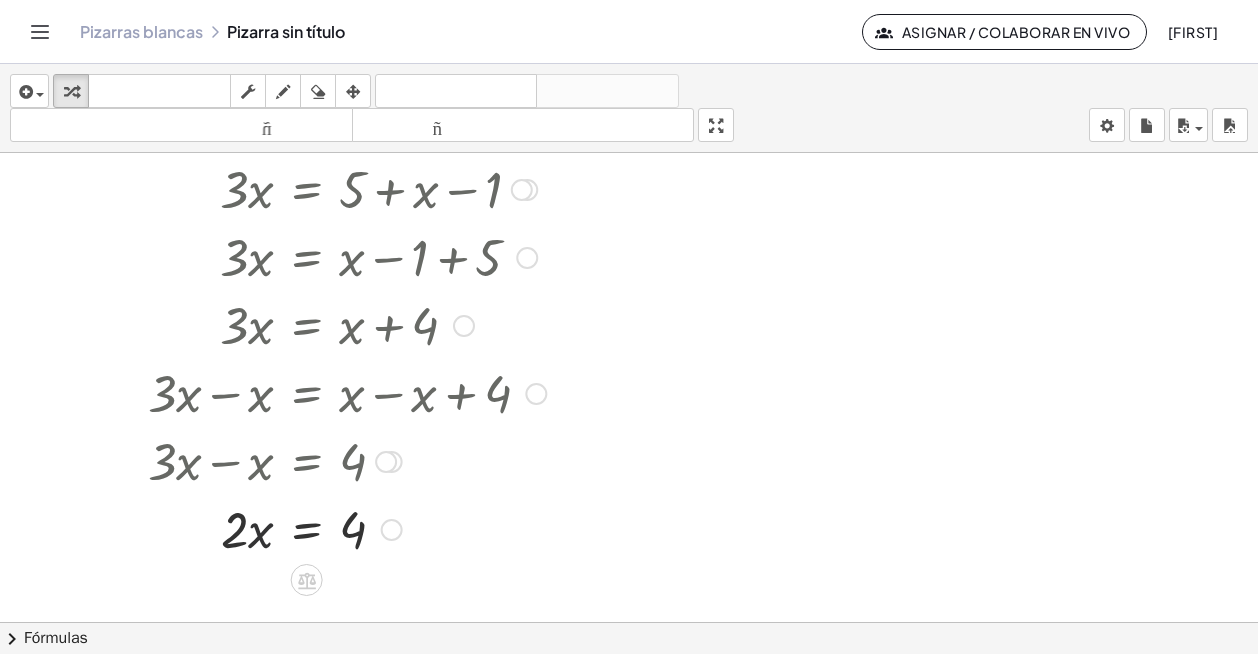 click at bounding box center [319, 528] 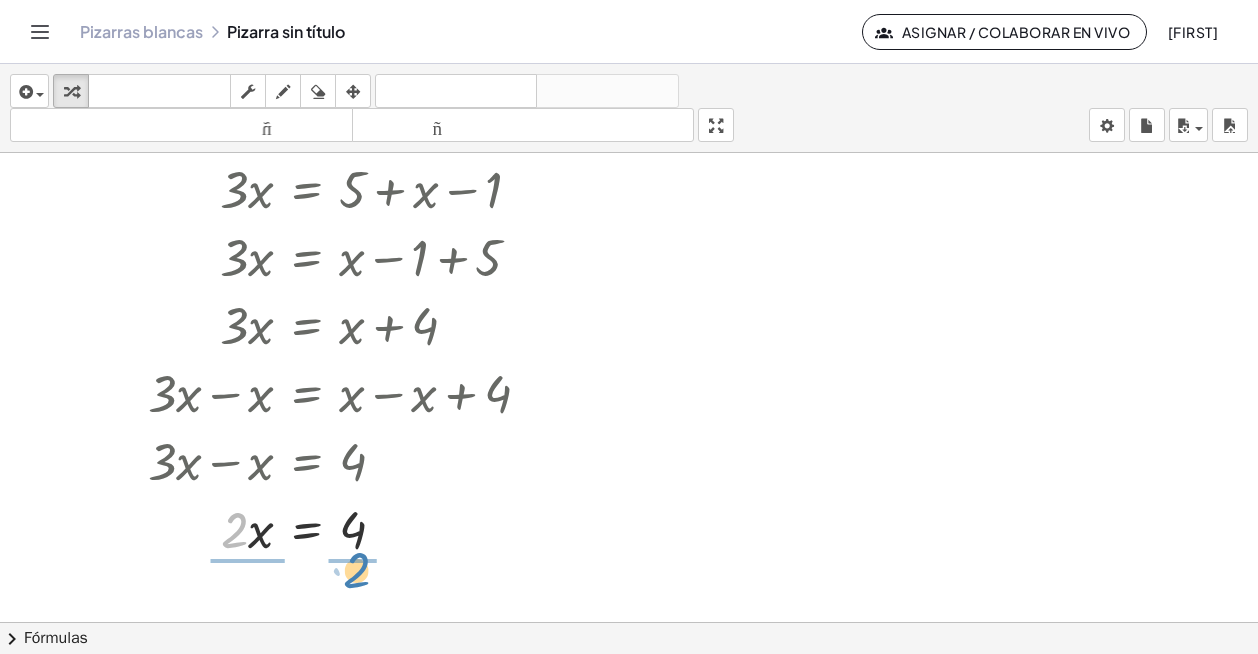 drag, startPoint x: 240, startPoint y: 535, endPoint x: 364, endPoint y: 575, distance: 130.29198 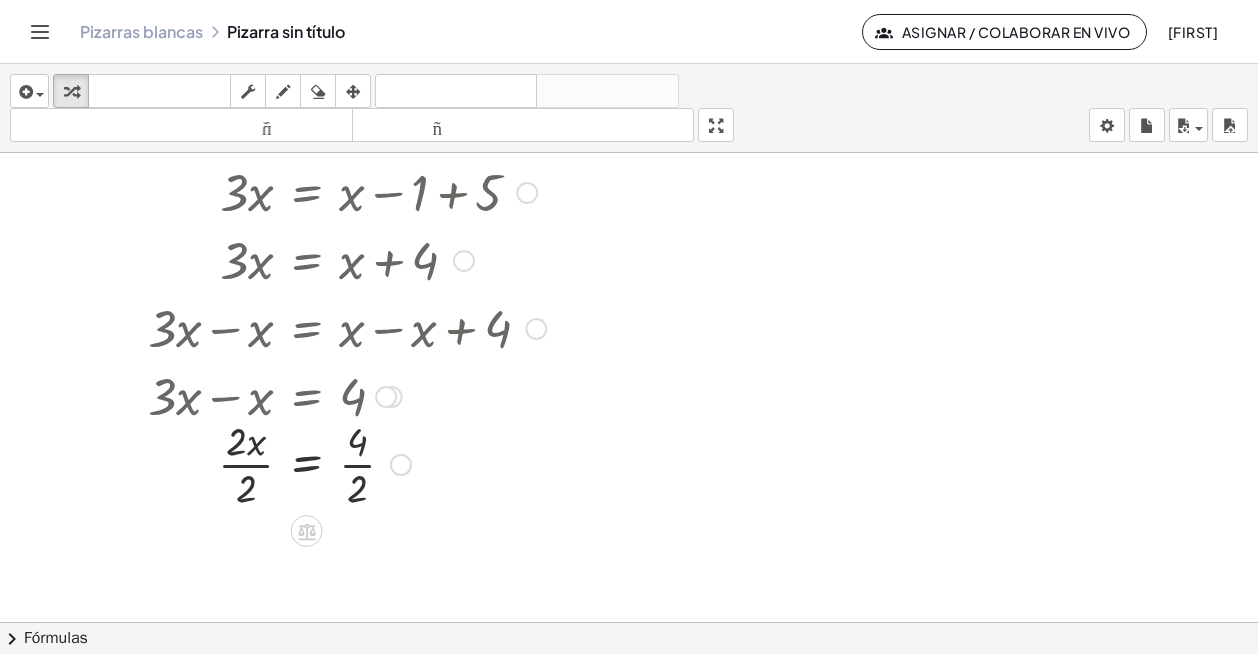 scroll, scrollTop: 257, scrollLeft: 0, axis: vertical 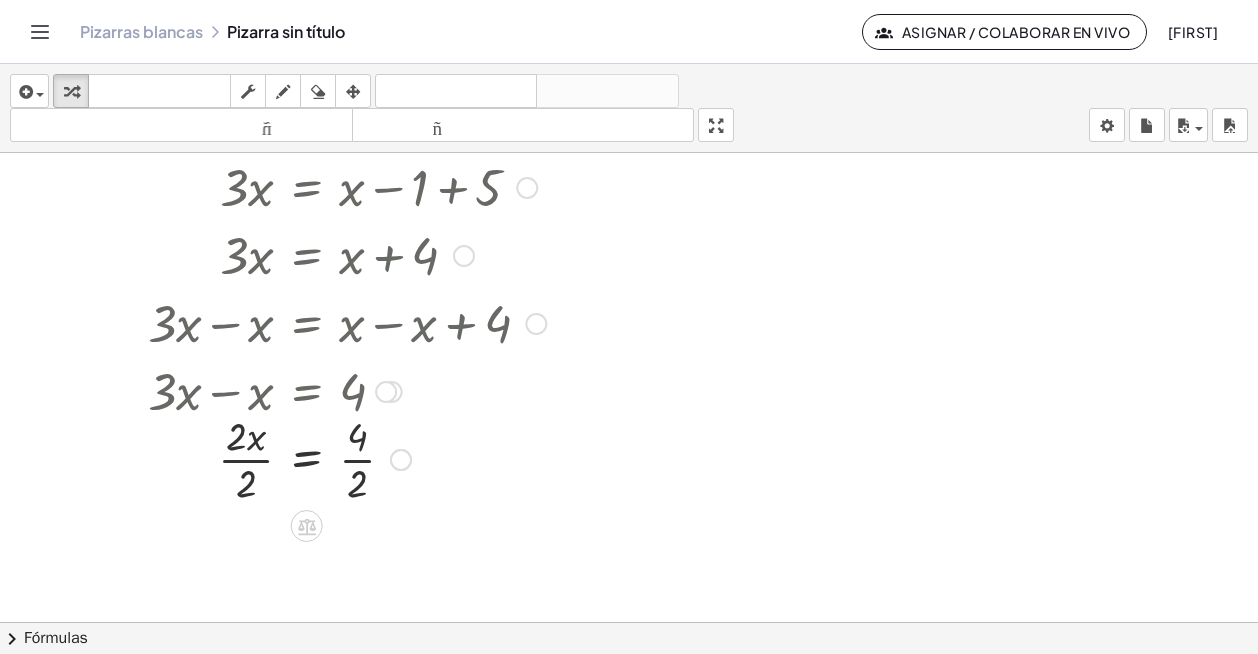 click at bounding box center (319, 458) 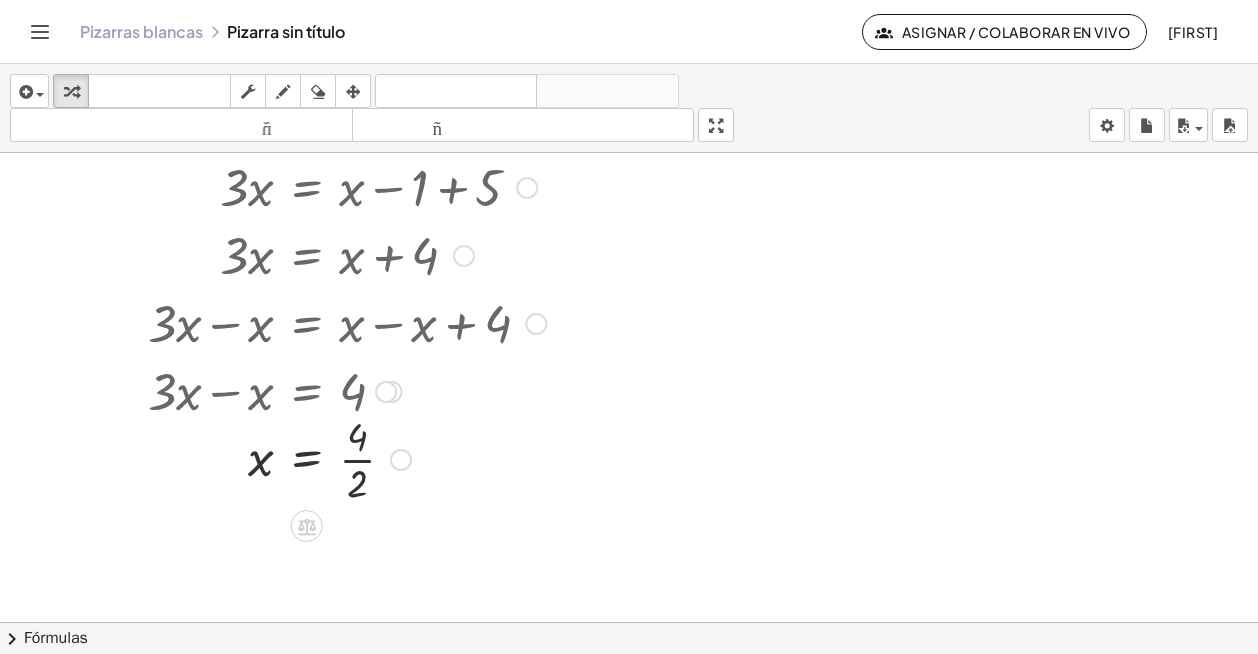 click at bounding box center (319, 458) 